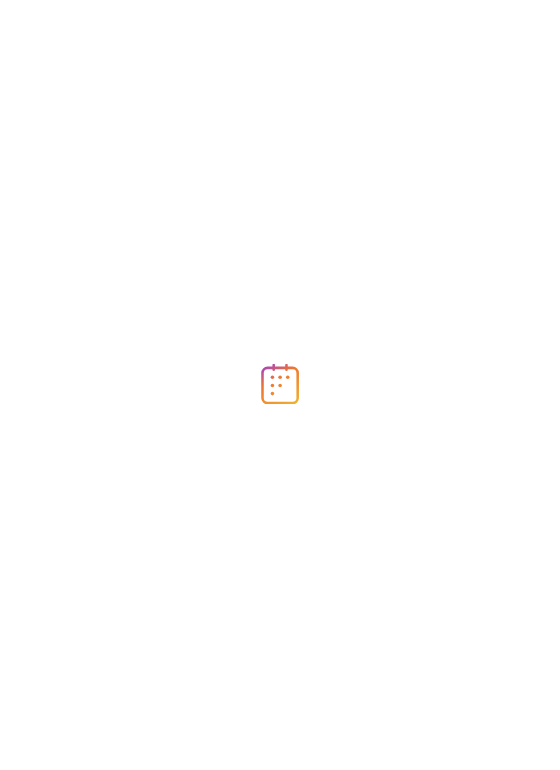 scroll, scrollTop: 0, scrollLeft: 0, axis: both 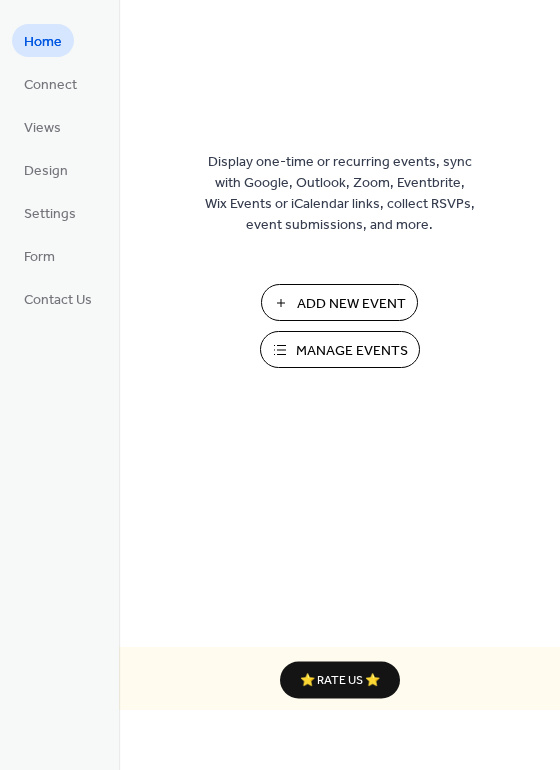 click on "Manage Events" at bounding box center [352, 351] 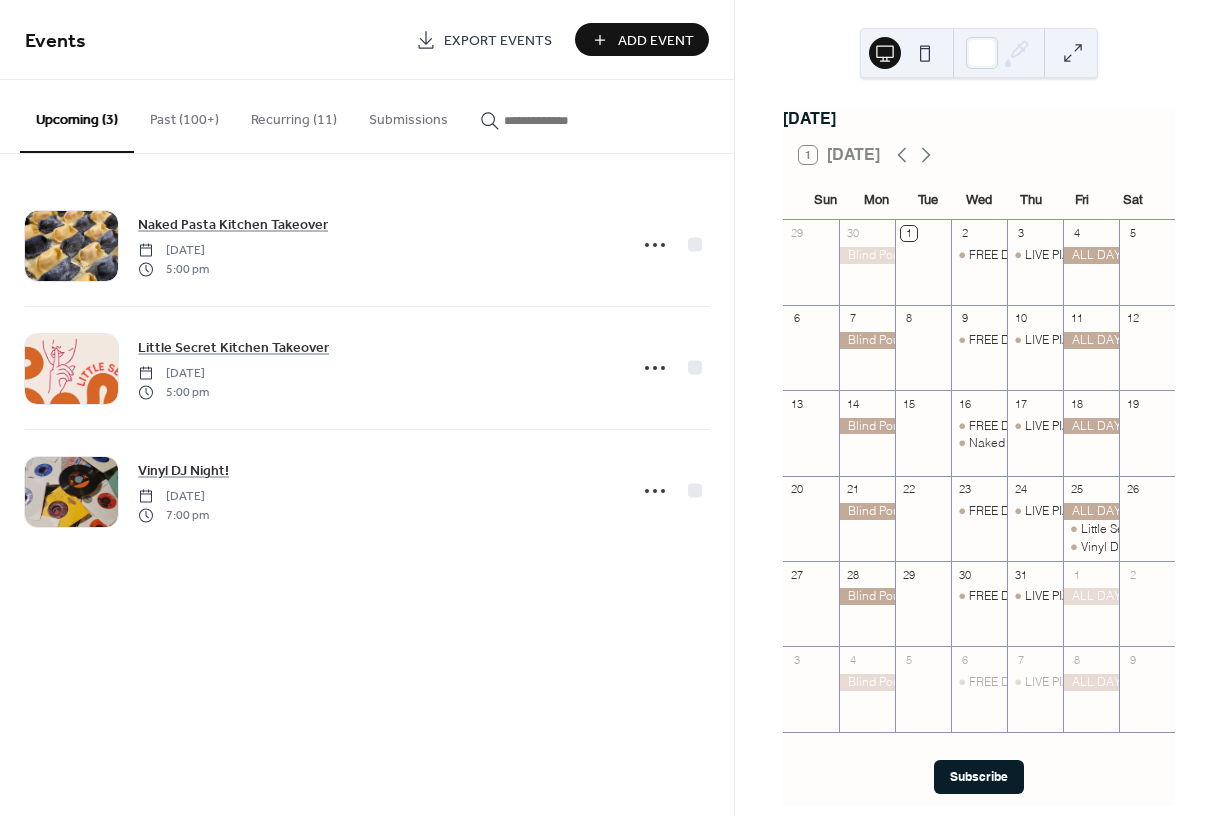 scroll, scrollTop: 0, scrollLeft: 0, axis: both 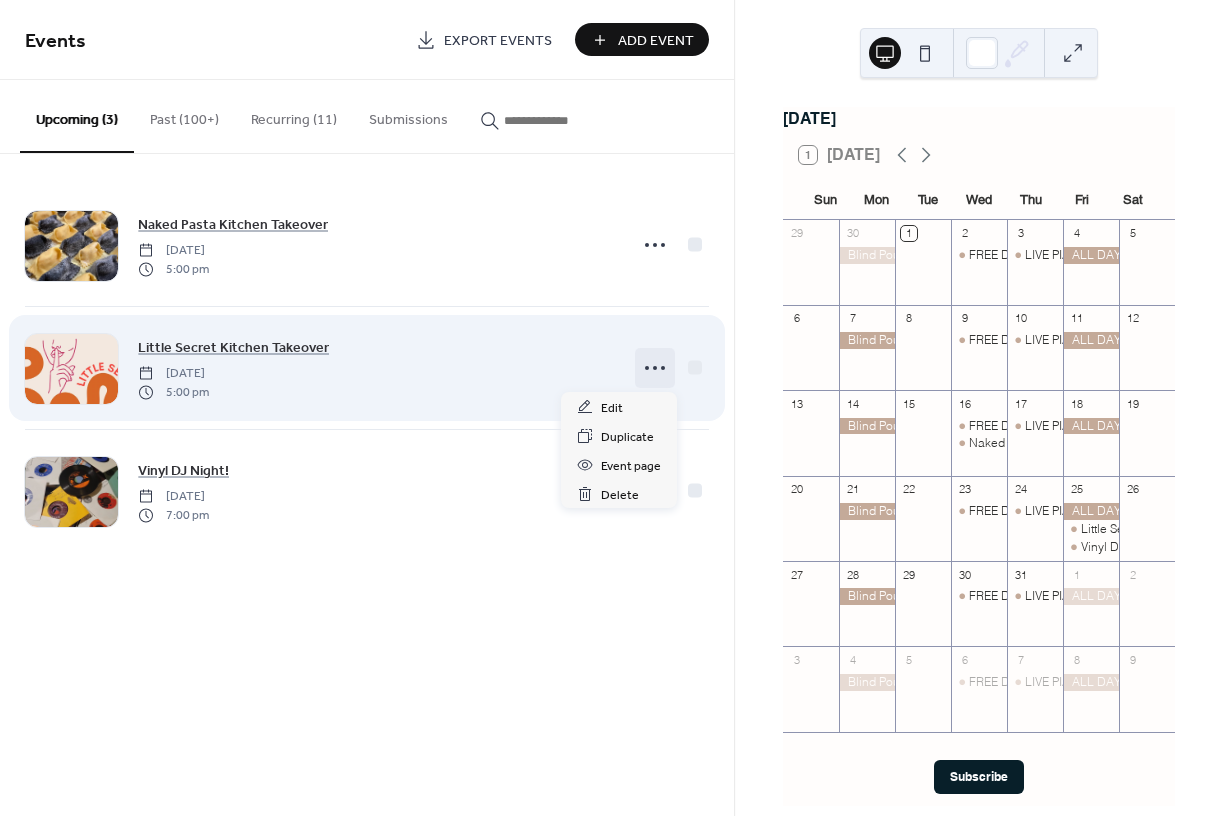 click 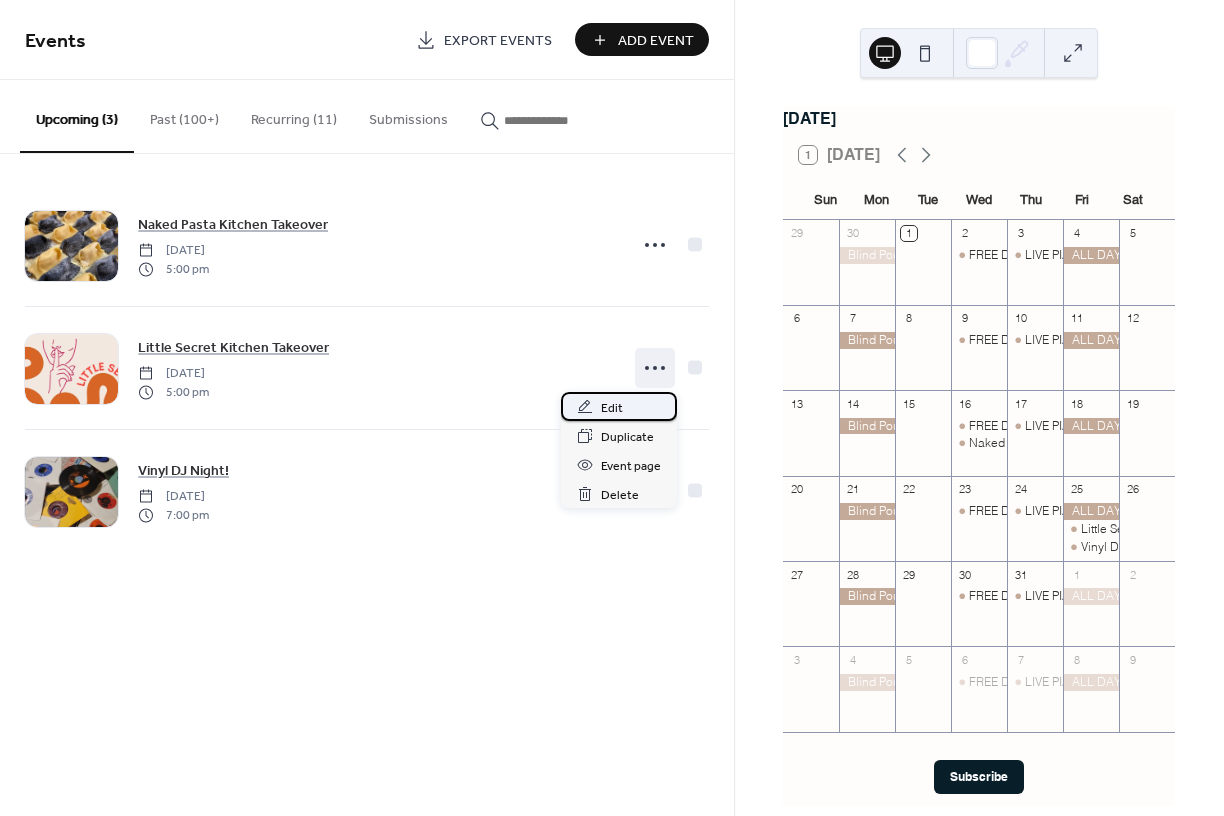 click on "Edit" at bounding box center (612, 408) 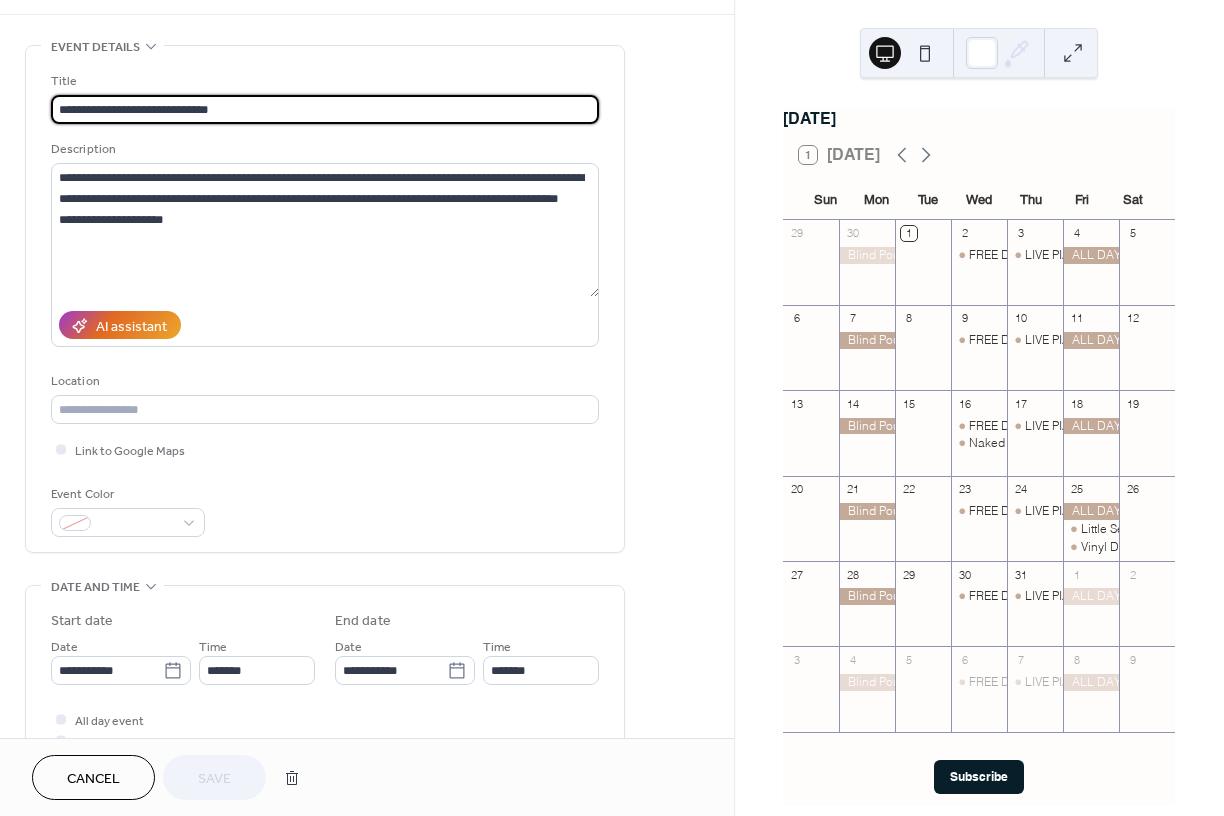 scroll, scrollTop: 66, scrollLeft: 0, axis: vertical 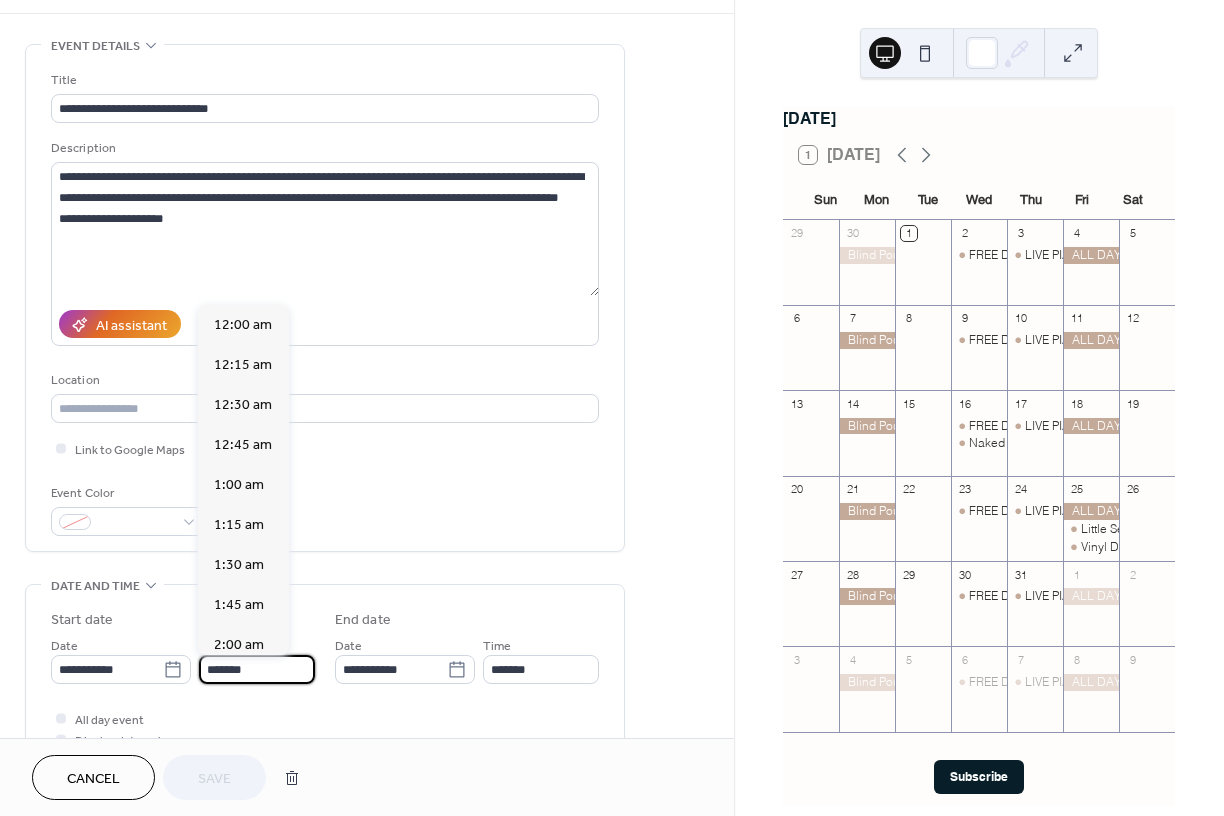 click on "*******" at bounding box center (257, 669) 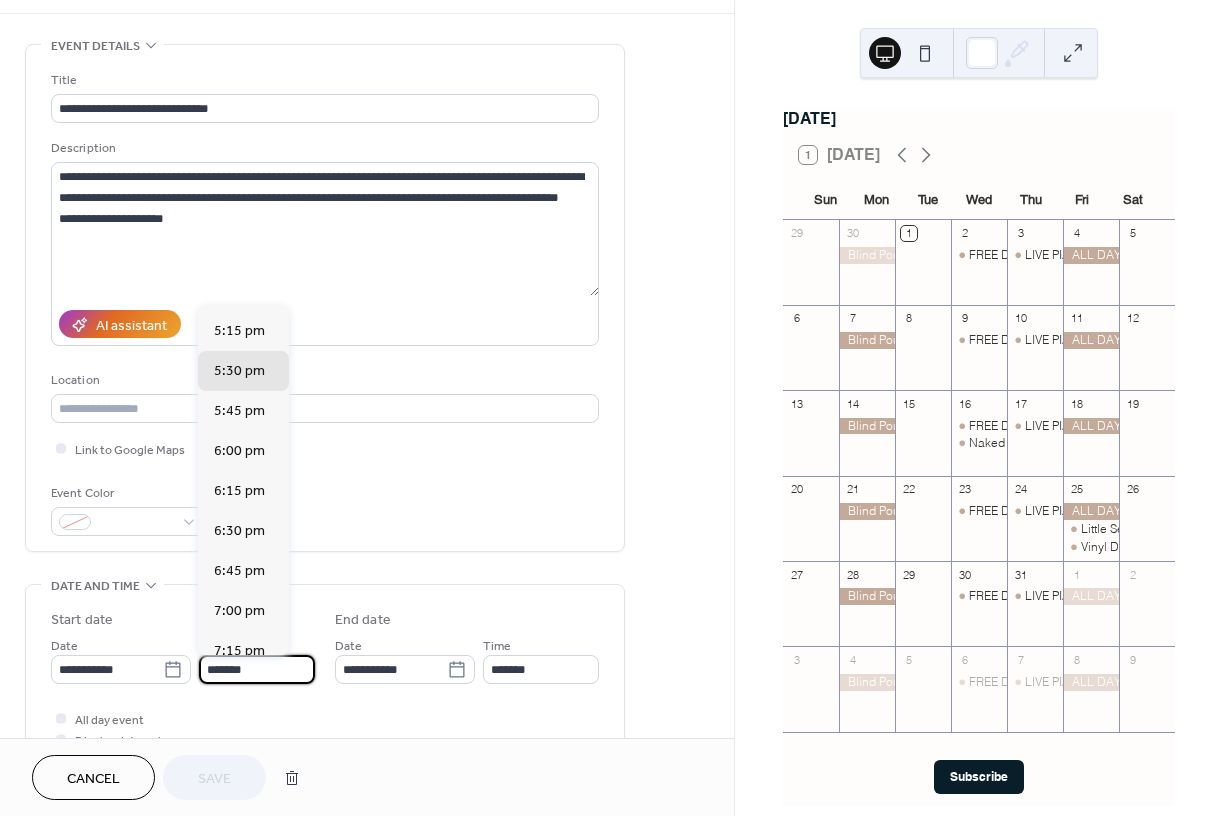type on "*******" 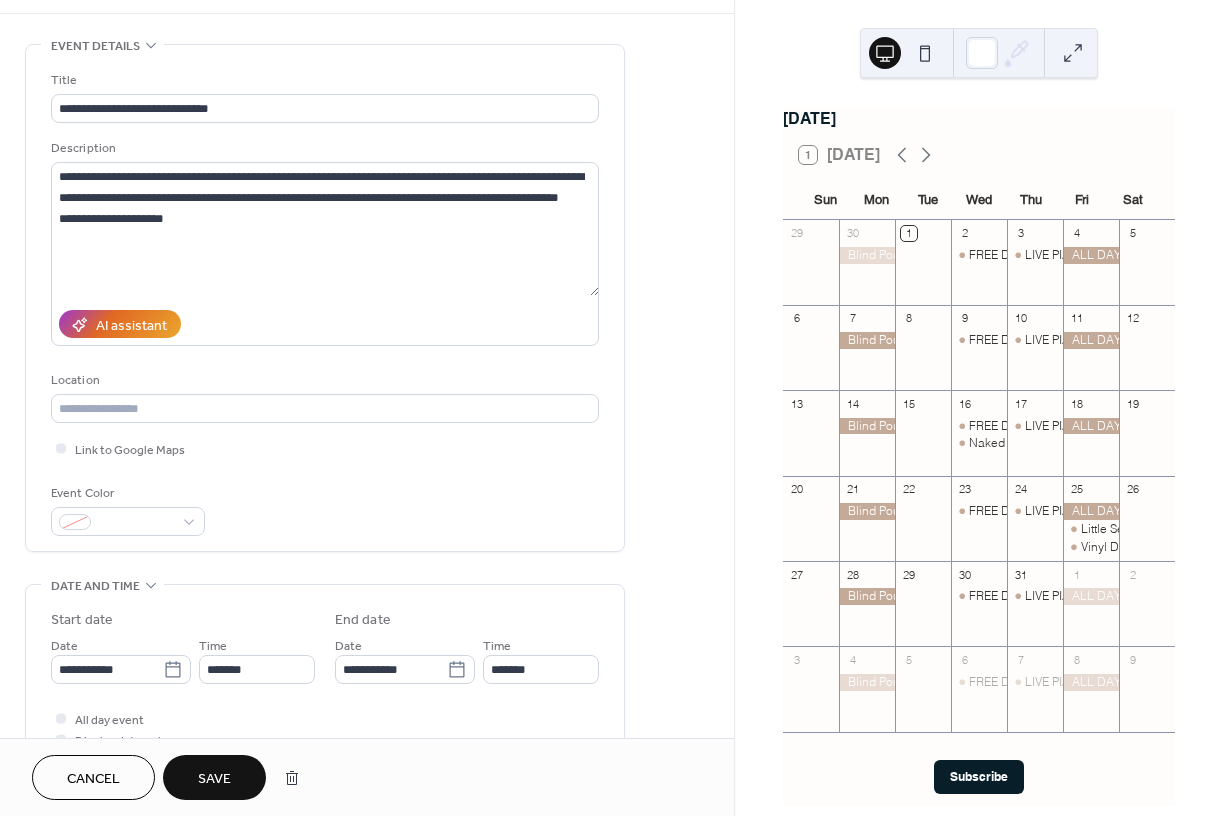 click on "Save" at bounding box center (214, 779) 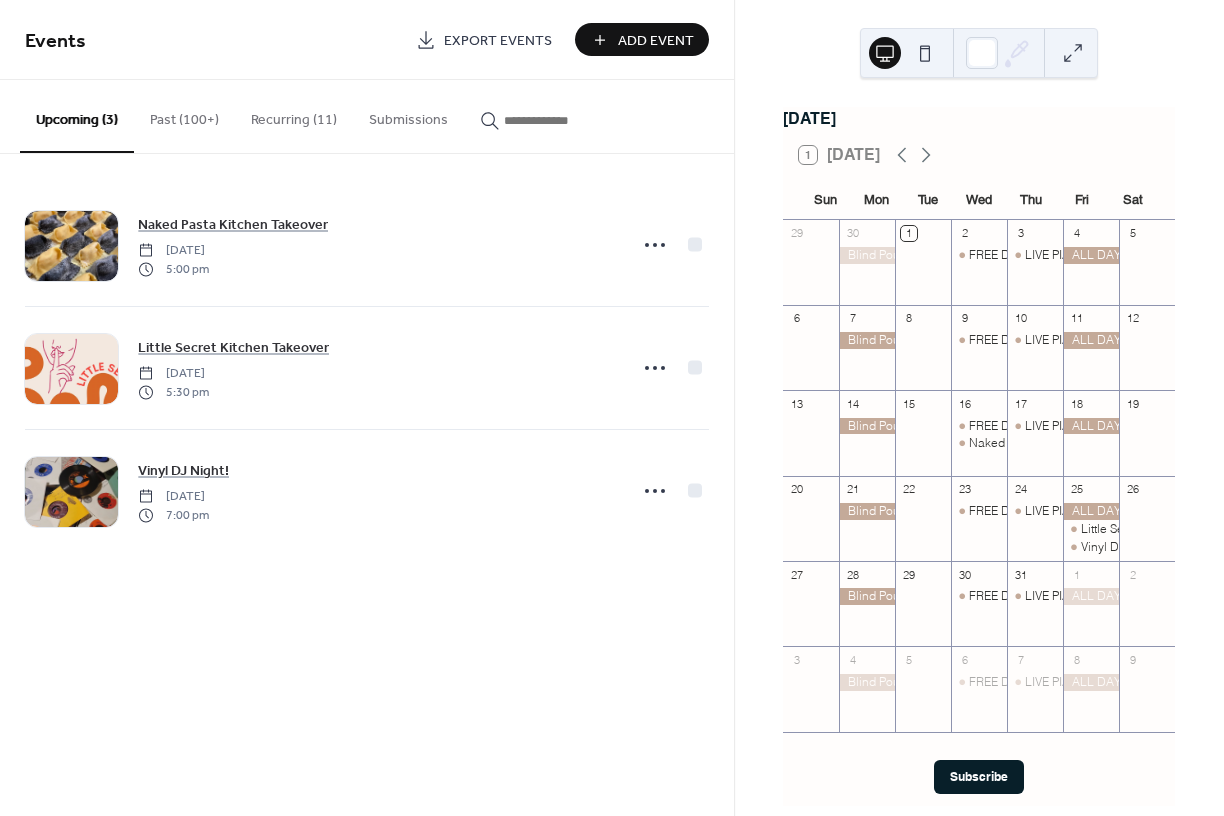 scroll, scrollTop: 0, scrollLeft: 0, axis: both 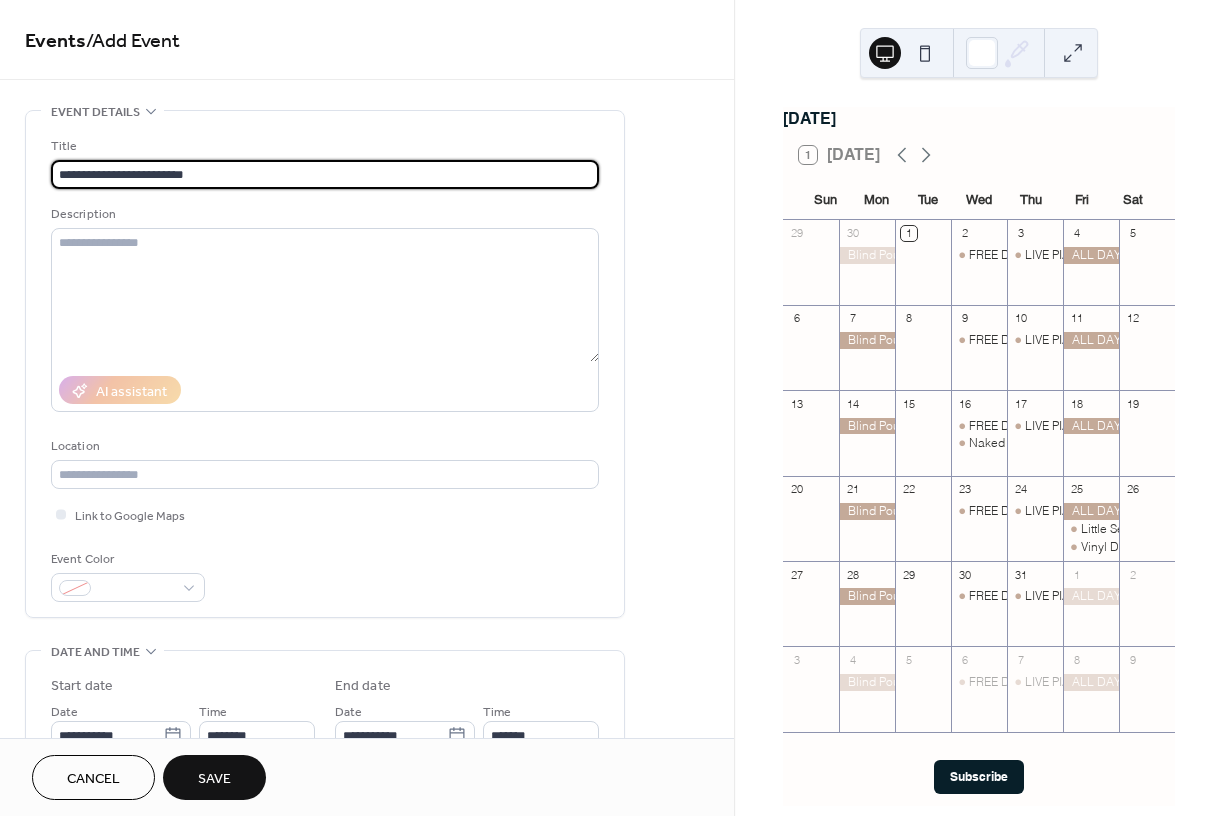 click on "**********" at bounding box center (325, 174) 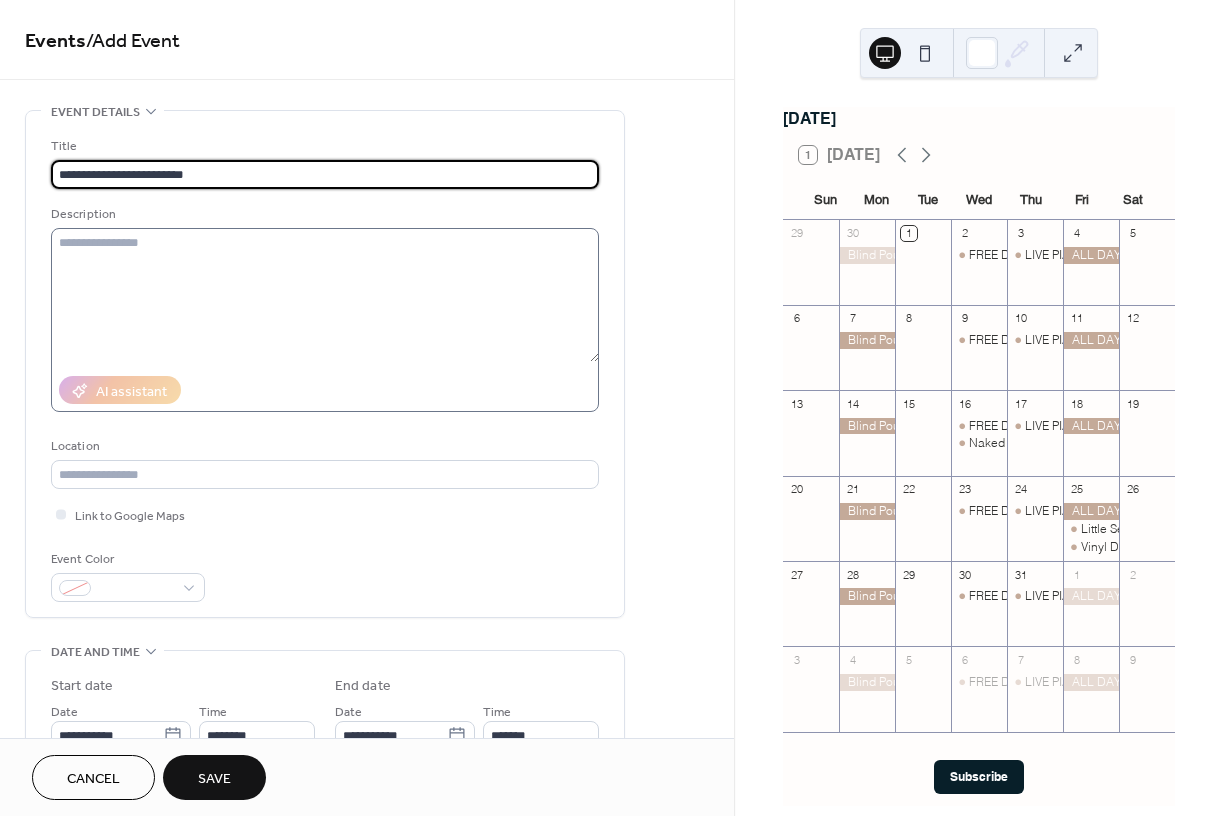type on "**********" 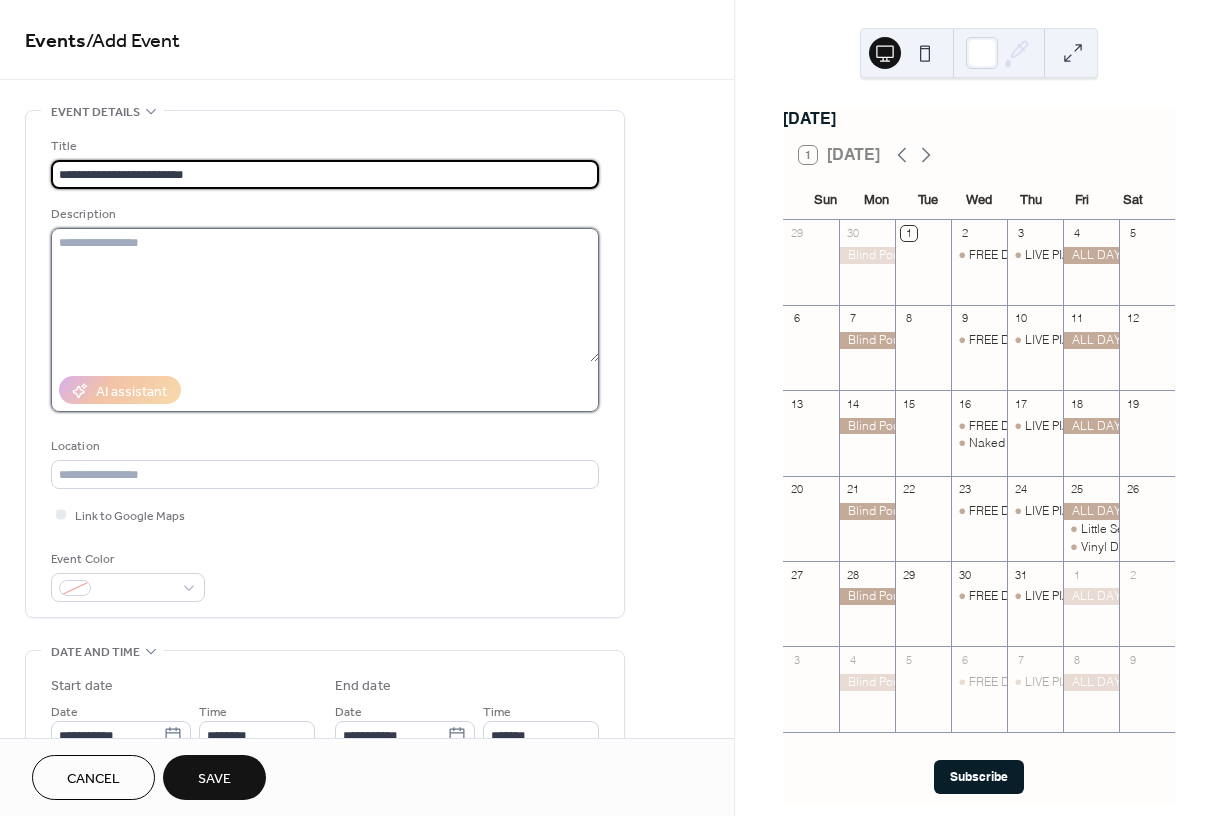 click at bounding box center [325, 295] 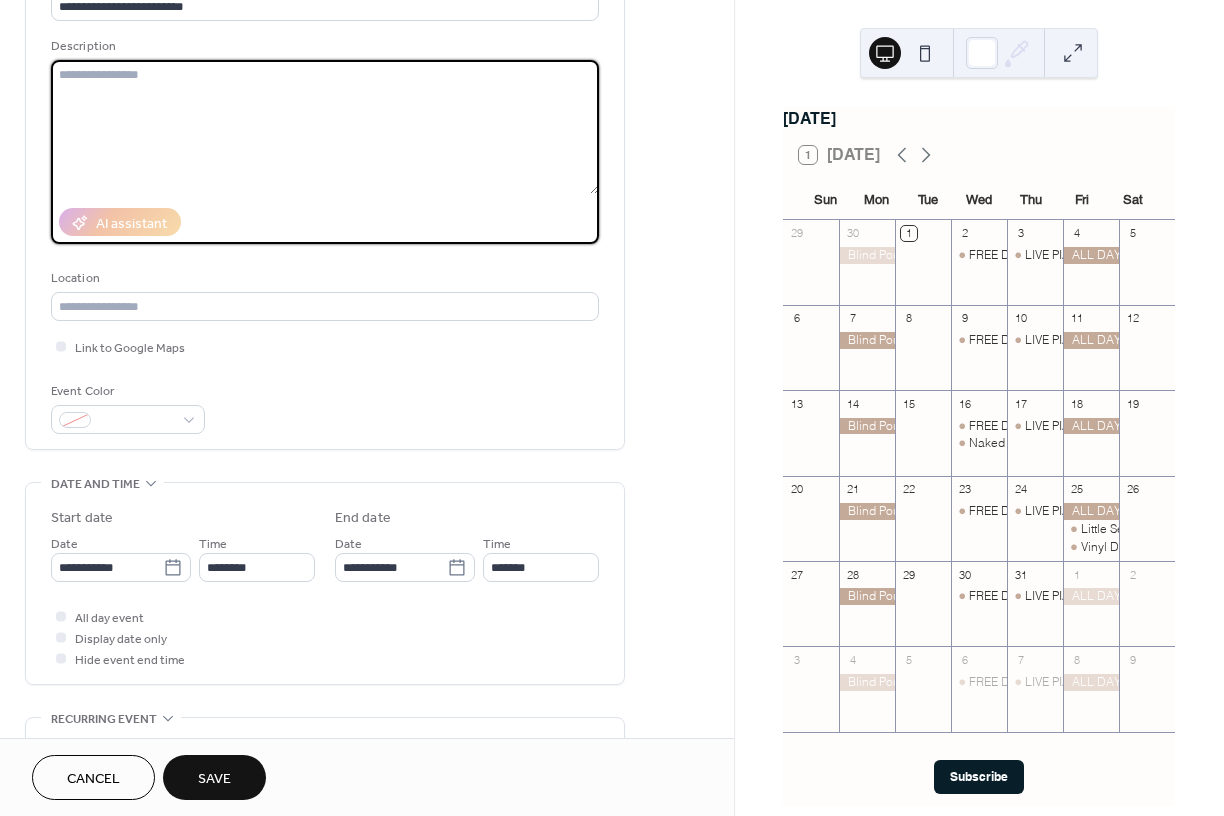scroll, scrollTop: 150, scrollLeft: 0, axis: vertical 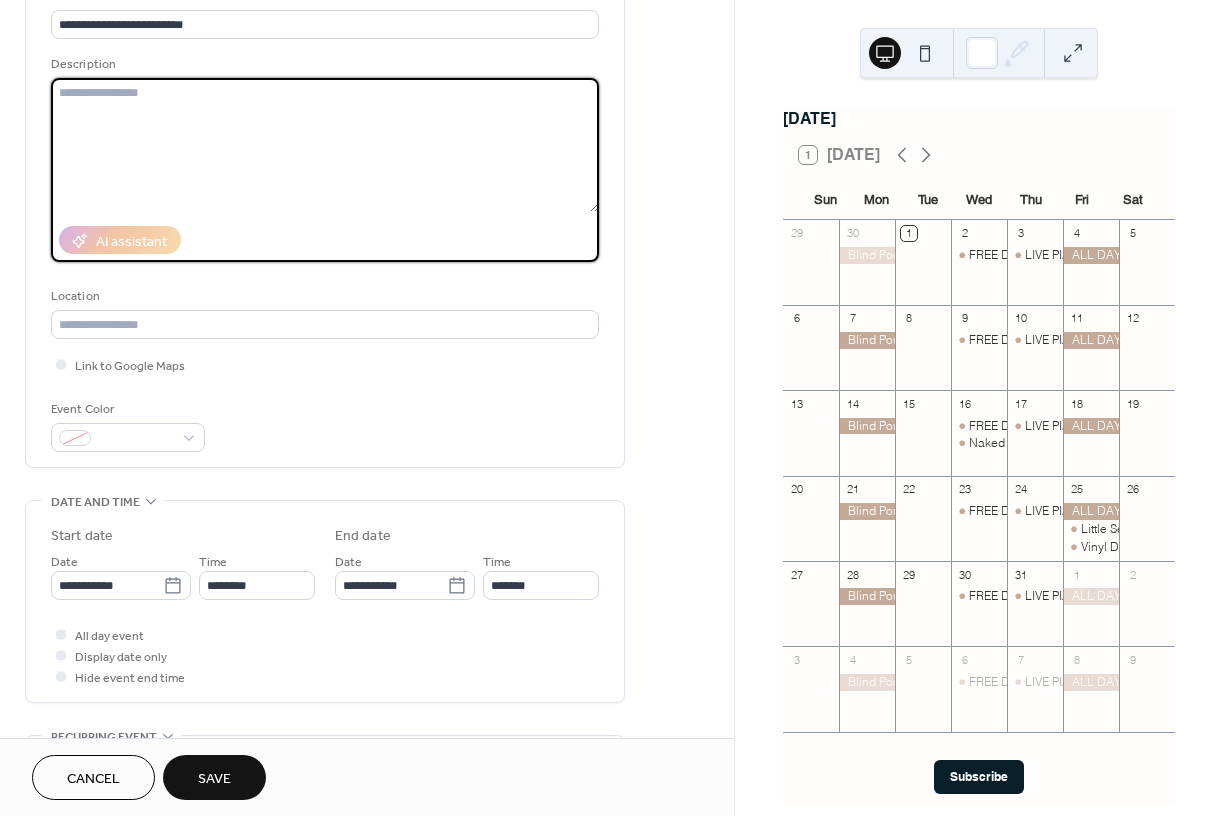 click on "Cancel" at bounding box center [93, 777] 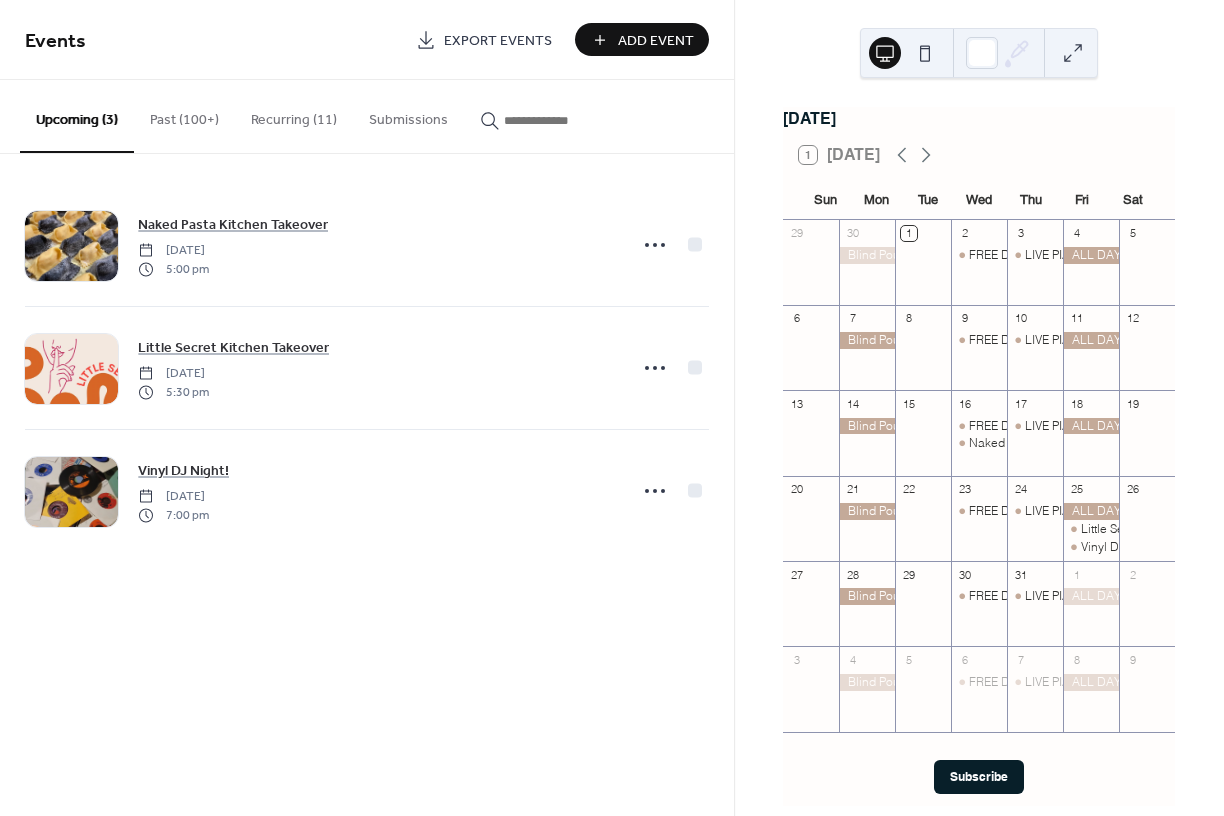 click on "Past  (100+)" at bounding box center (184, 115) 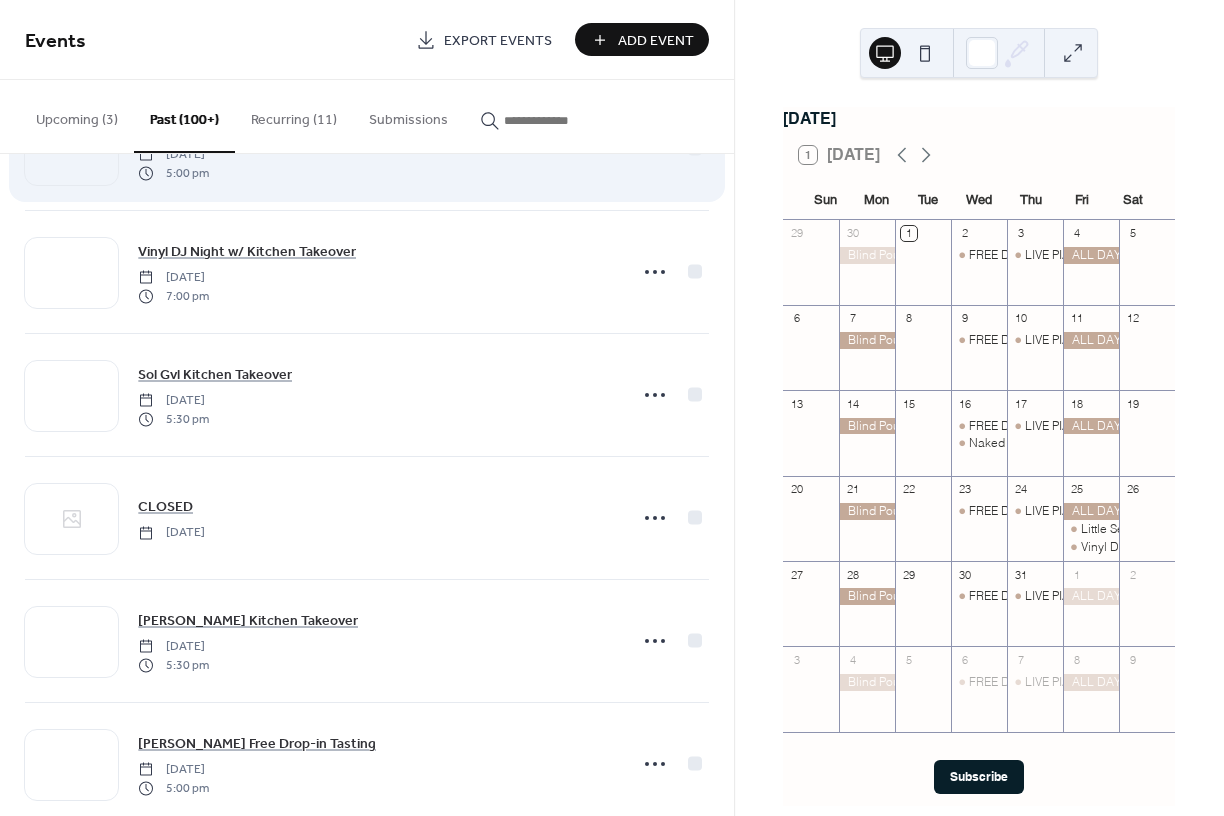 scroll, scrollTop: 359, scrollLeft: 0, axis: vertical 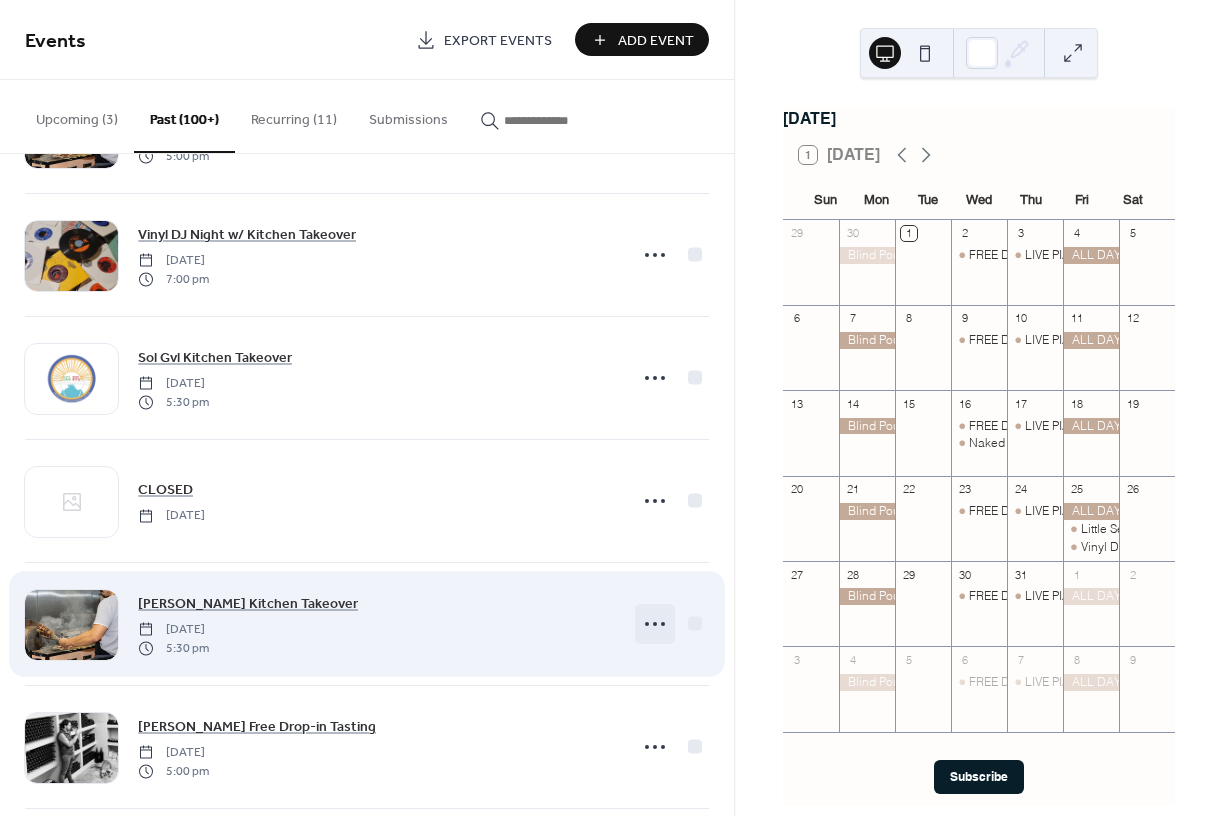 click 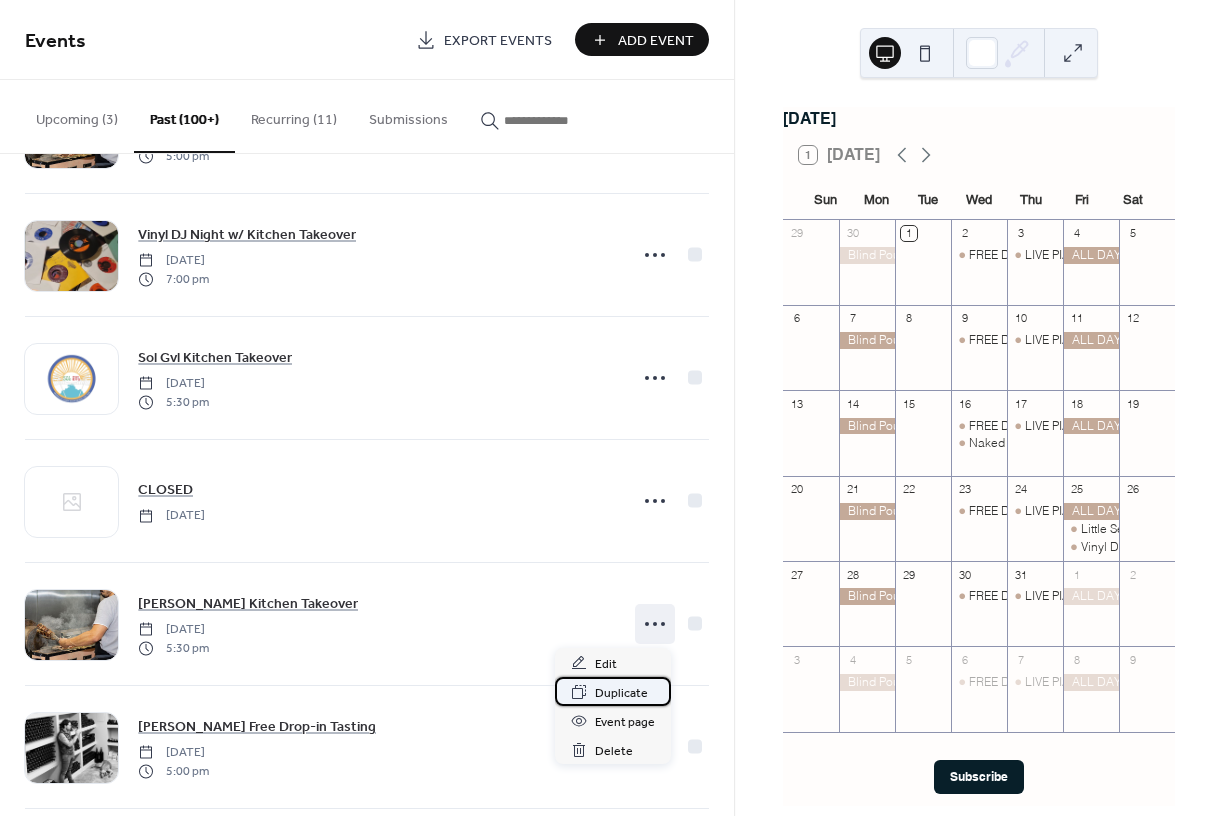 click on "Duplicate" at bounding box center (621, 693) 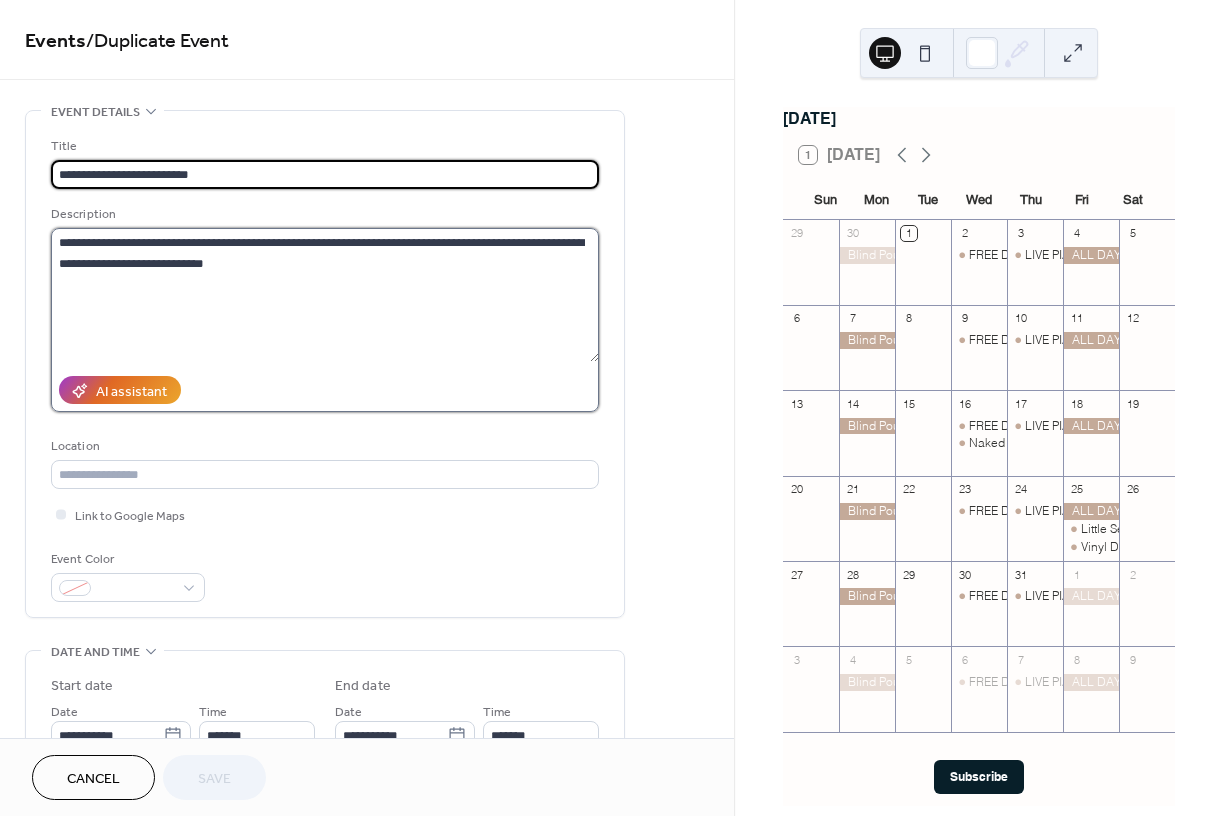 click on "**********" at bounding box center (325, 295) 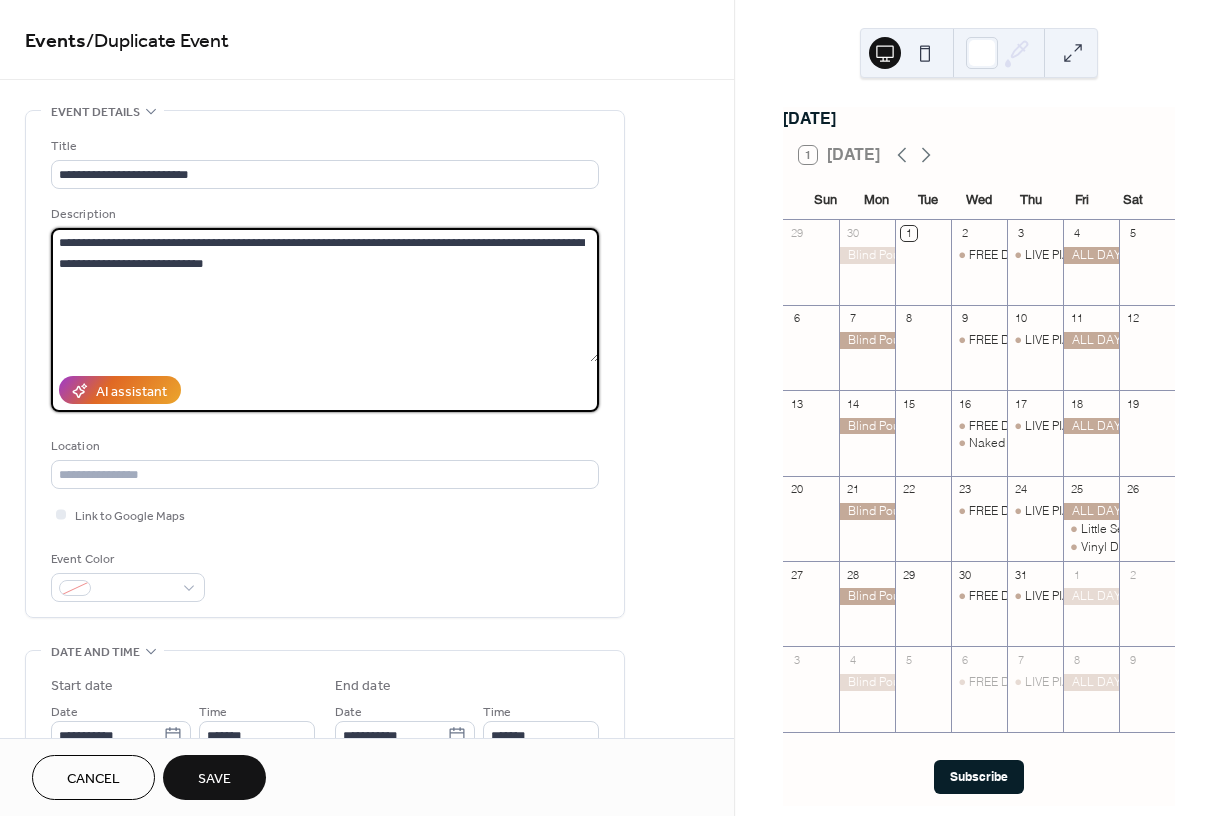 click on "**********" at bounding box center [325, 295] 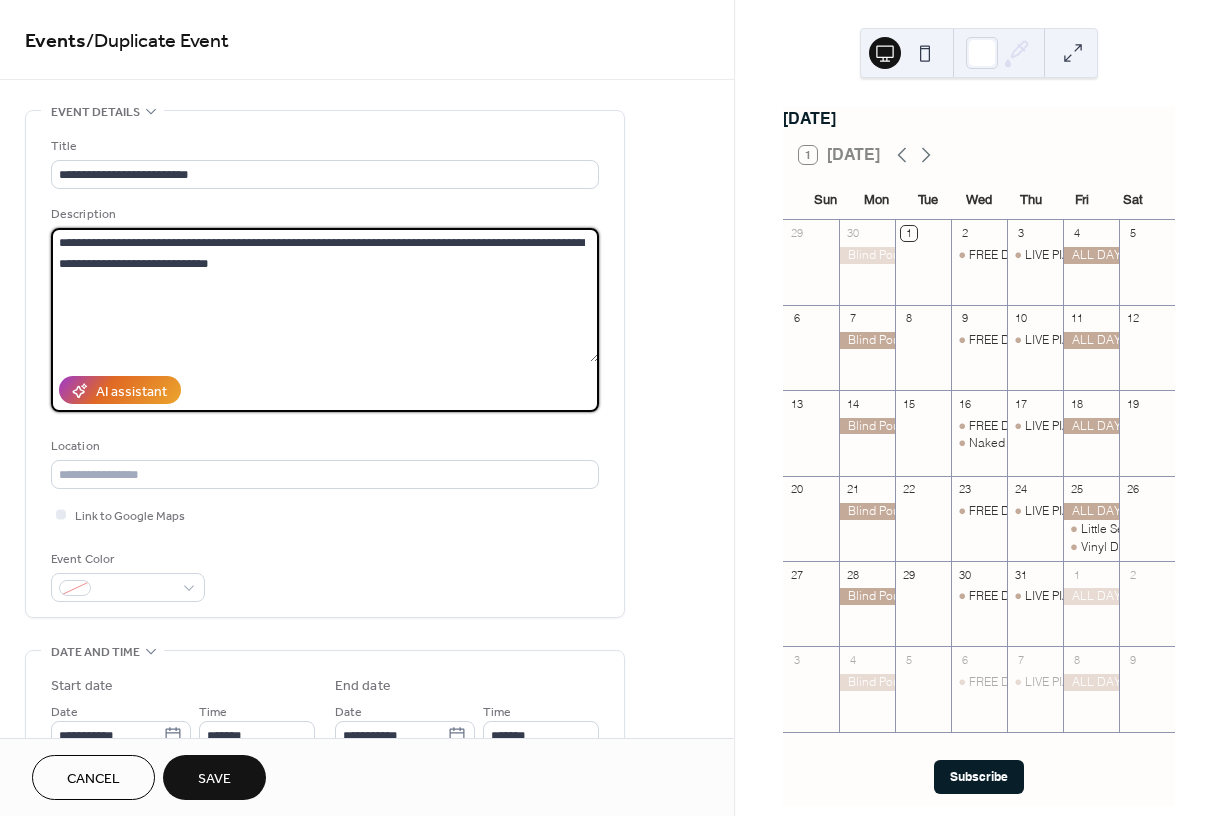 click on "**********" at bounding box center (325, 295) 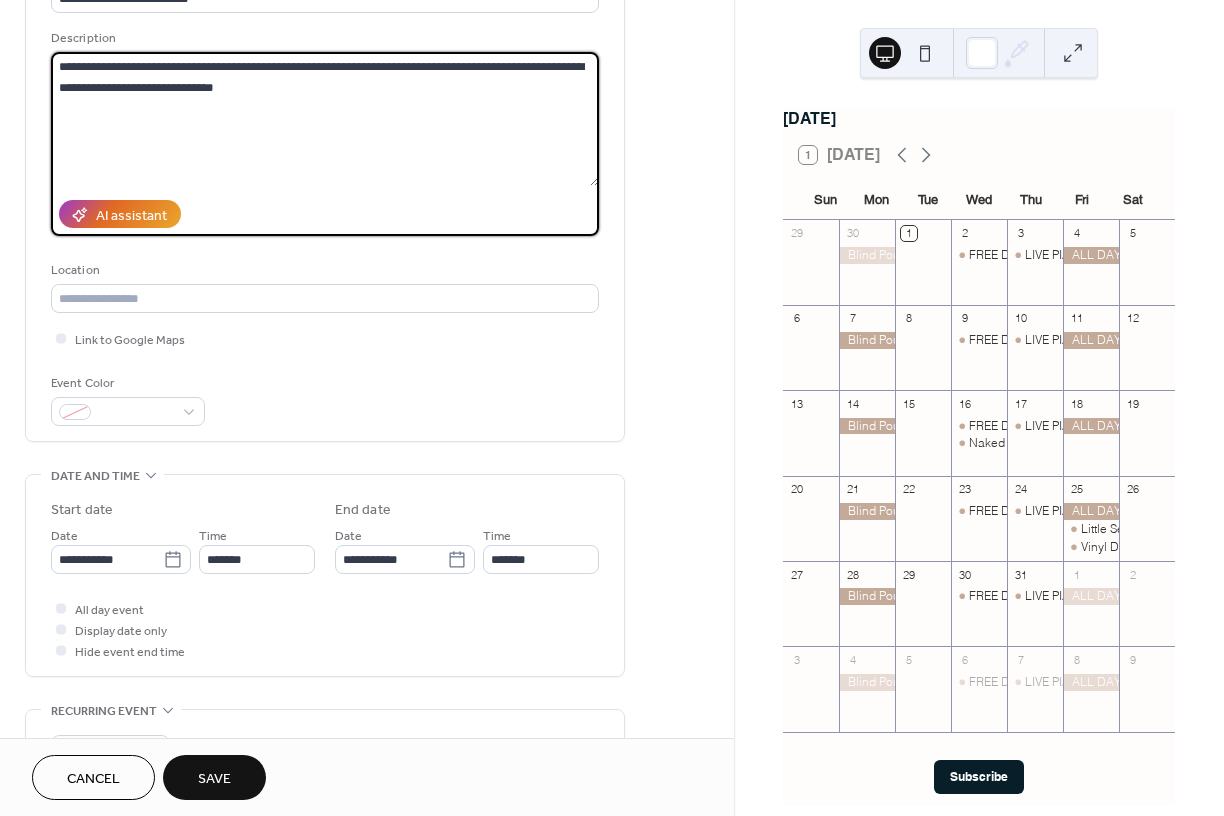 scroll, scrollTop: 204, scrollLeft: 0, axis: vertical 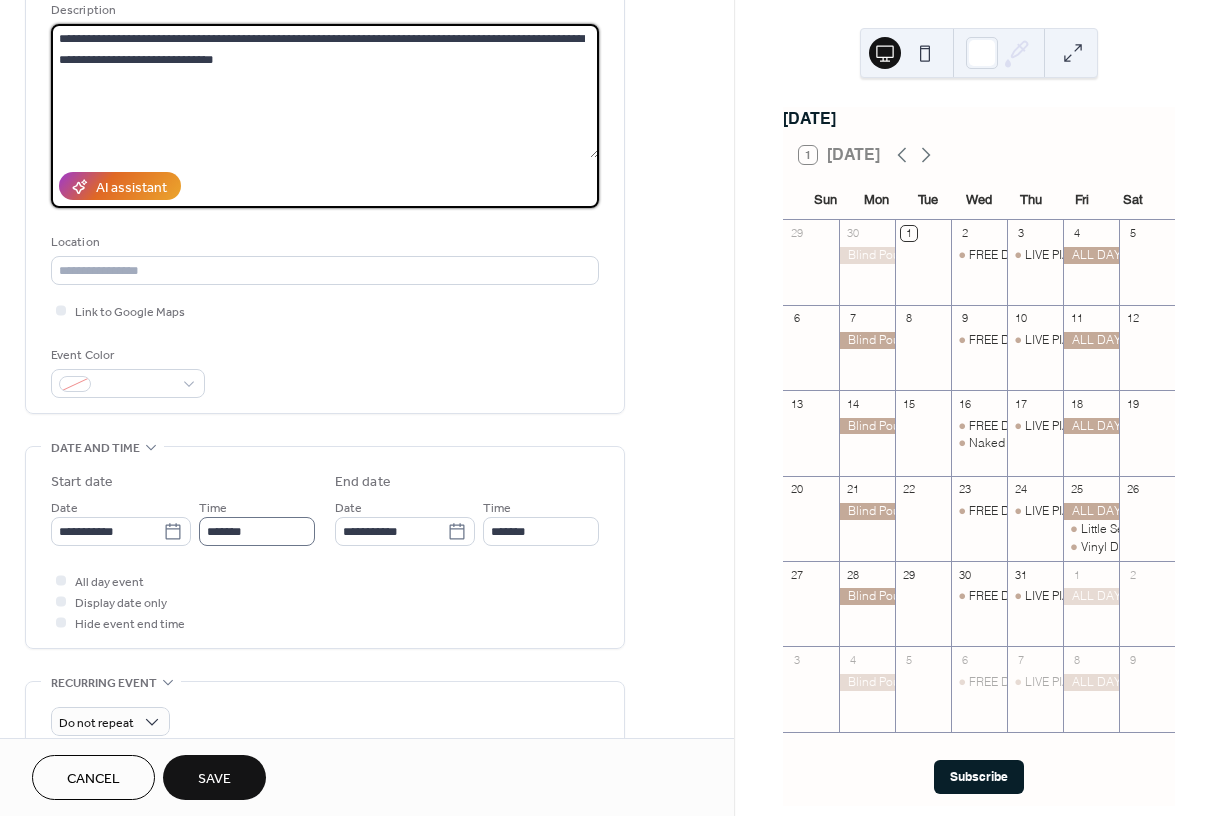 type on "**********" 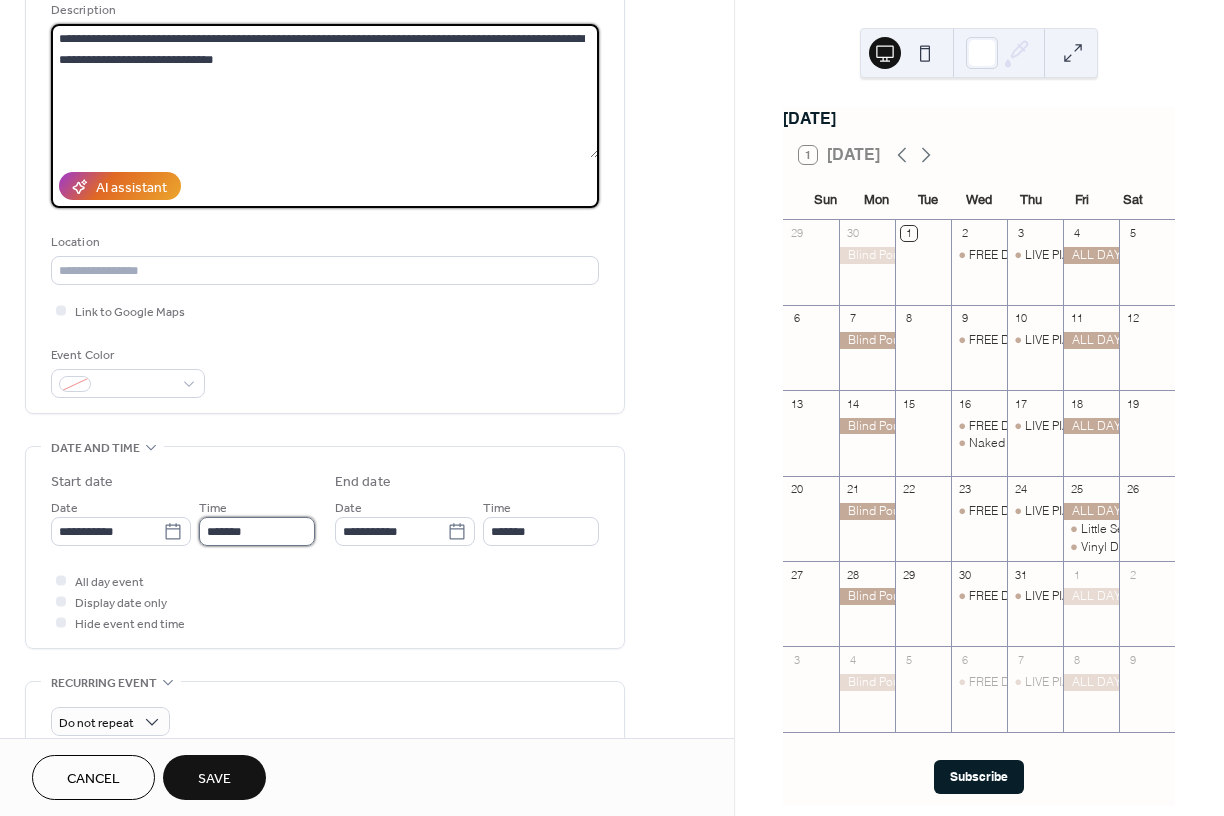 click on "*******" at bounding box center [257, 531] 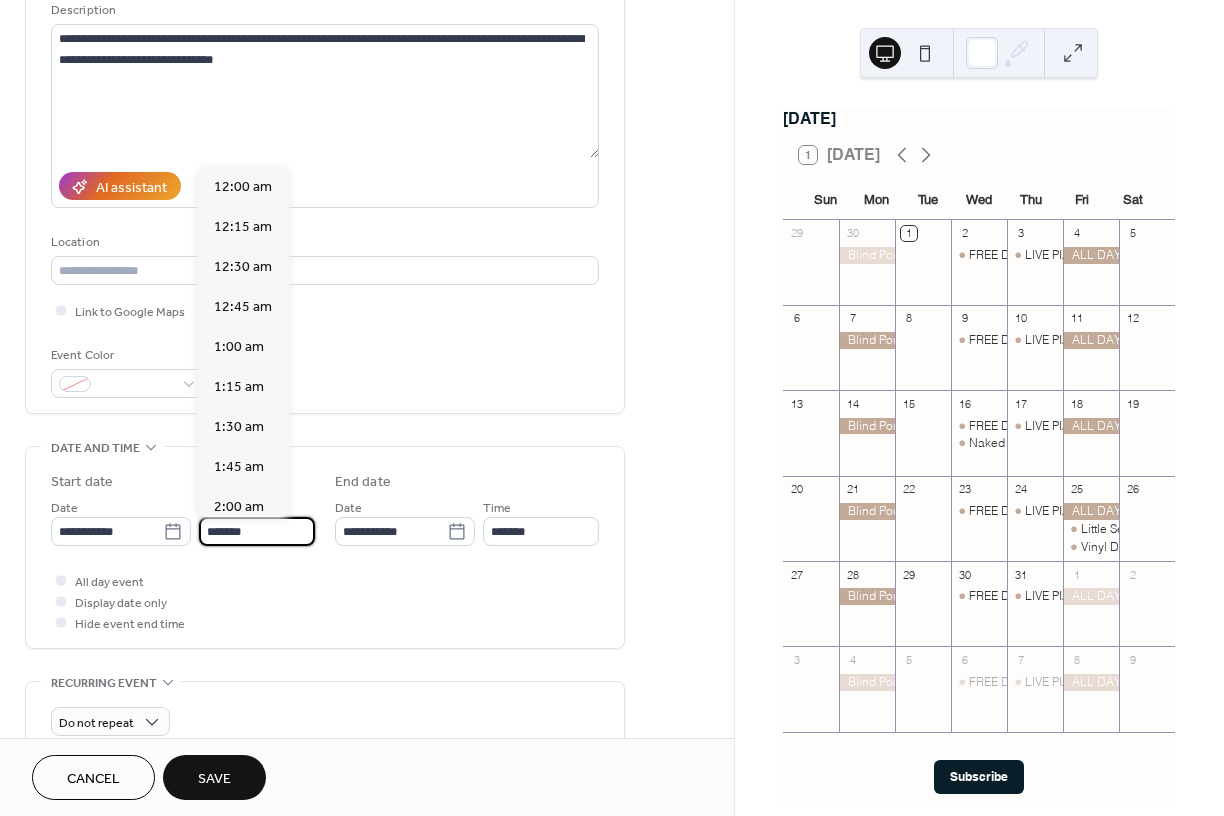 scroll, scrollTop: 2835, scrollLeft: 0, axis: vertical 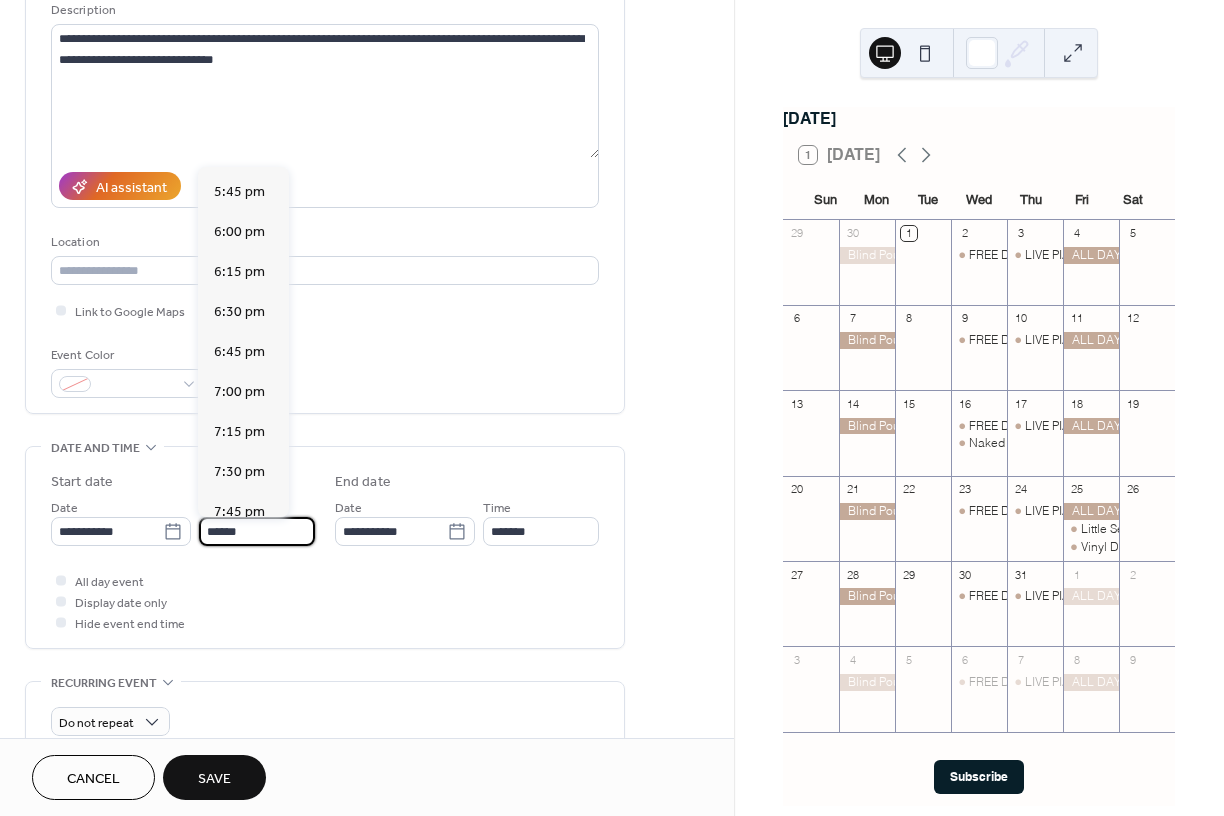 type on "*******" 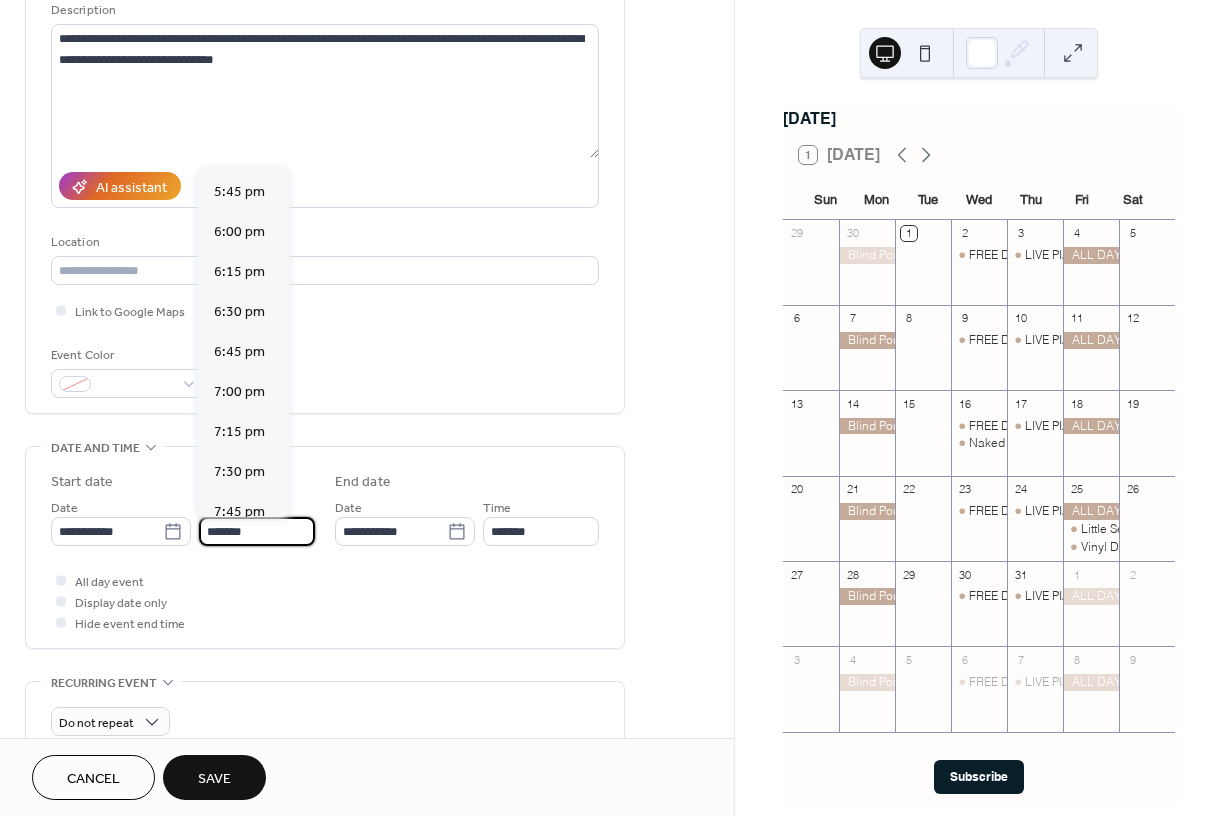click on "All day event Display date only Hide event end time" at bounding box center [325, 601] 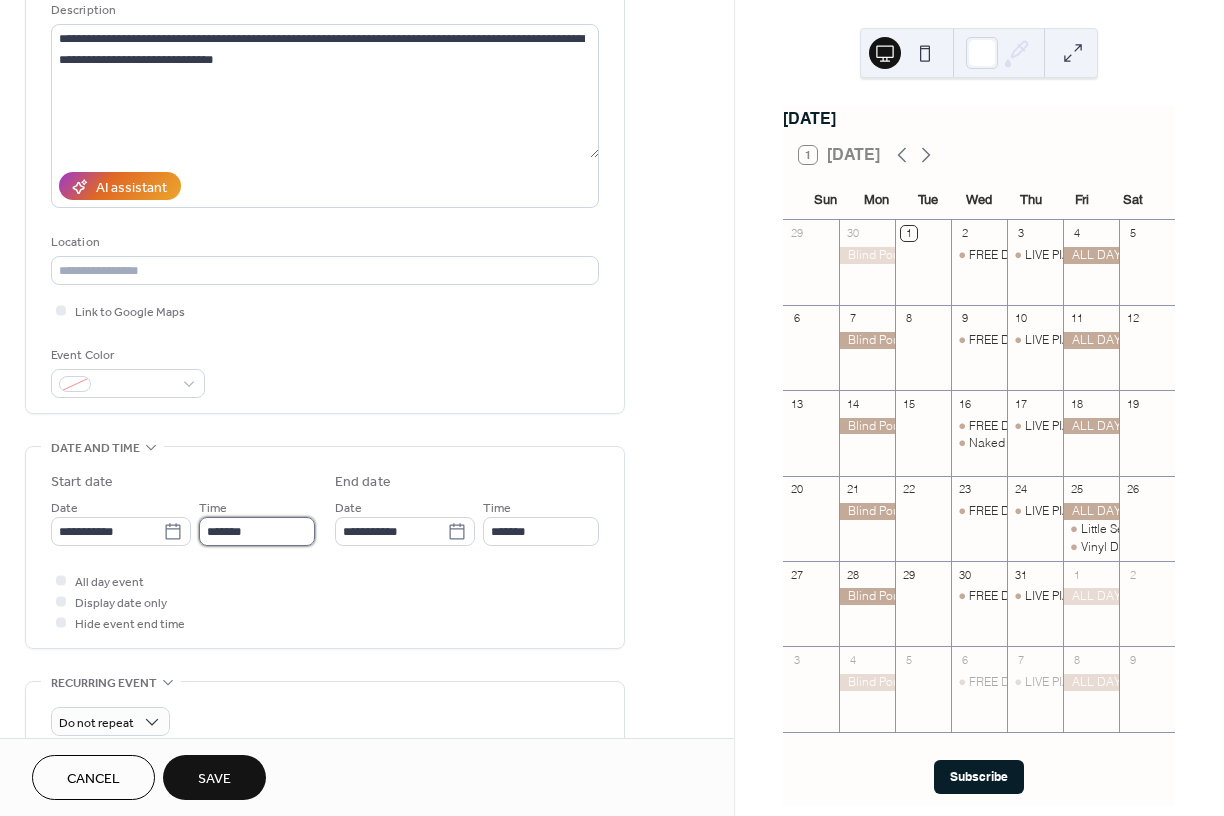 click on "*******" at bounding box center (257, 531) 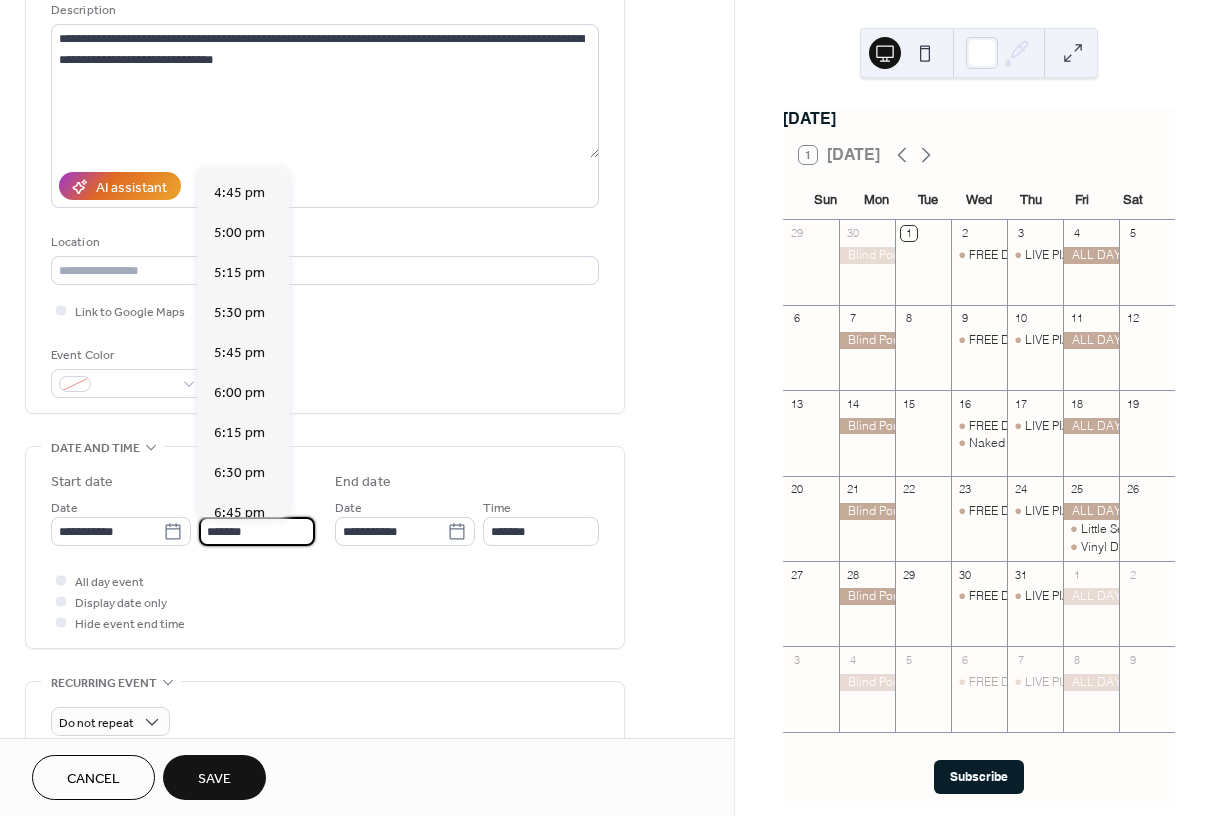 scroll, scrollTop: 2666, scrollLeft: 0, axis: vertical 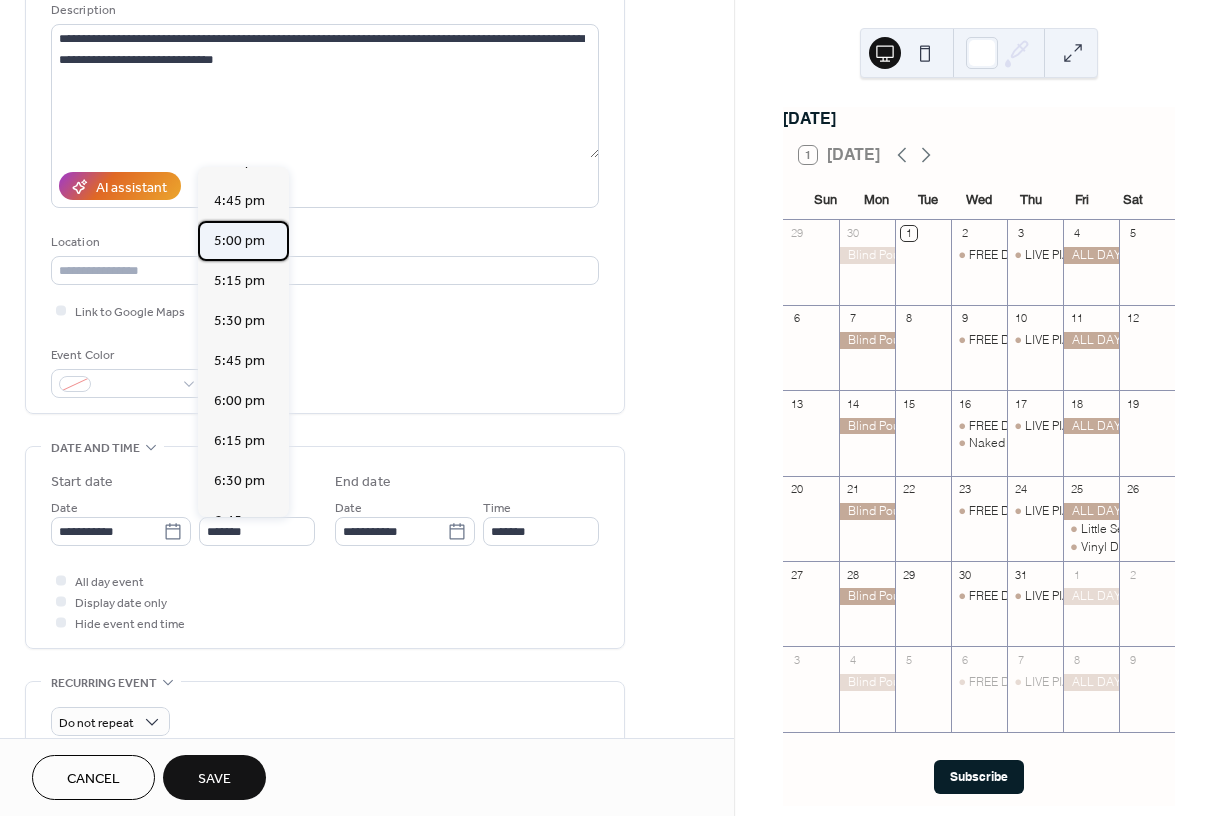 click on "5:00 pm" at bounding box center (239, 241) 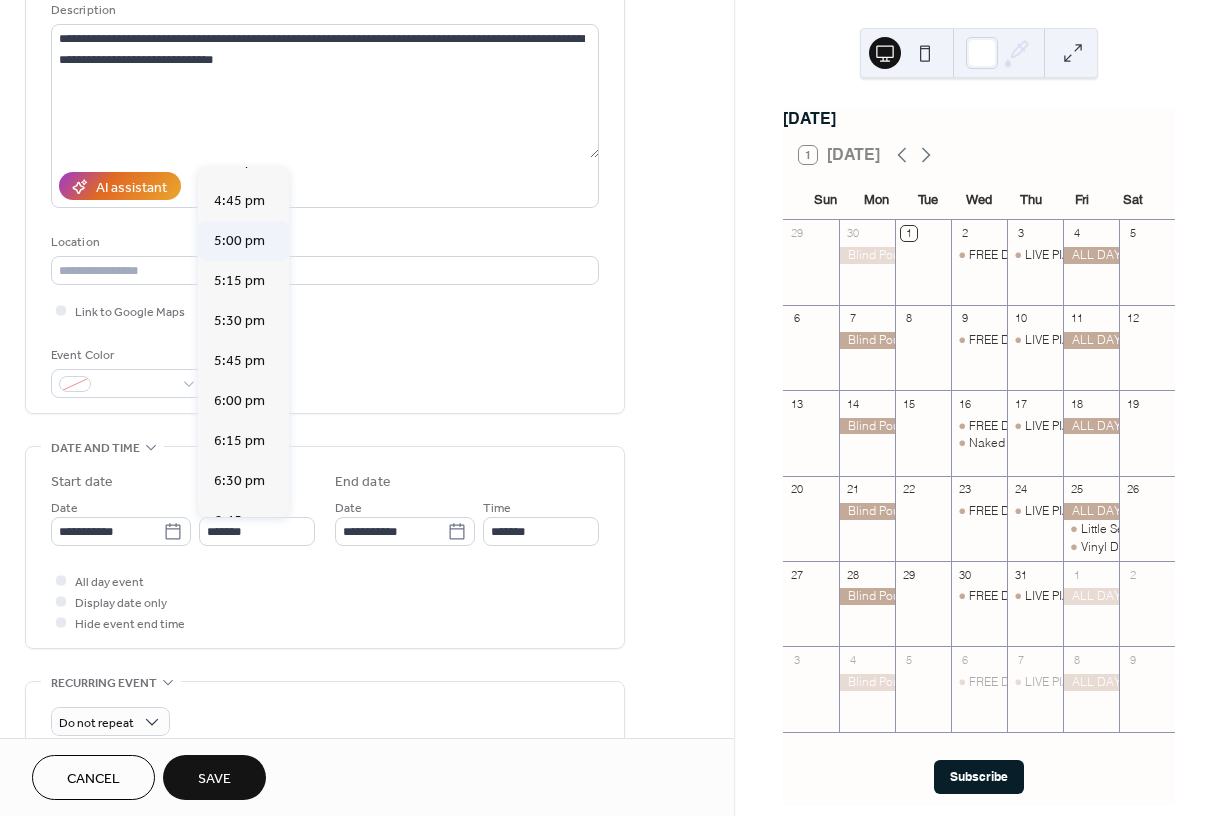 type on "*******" 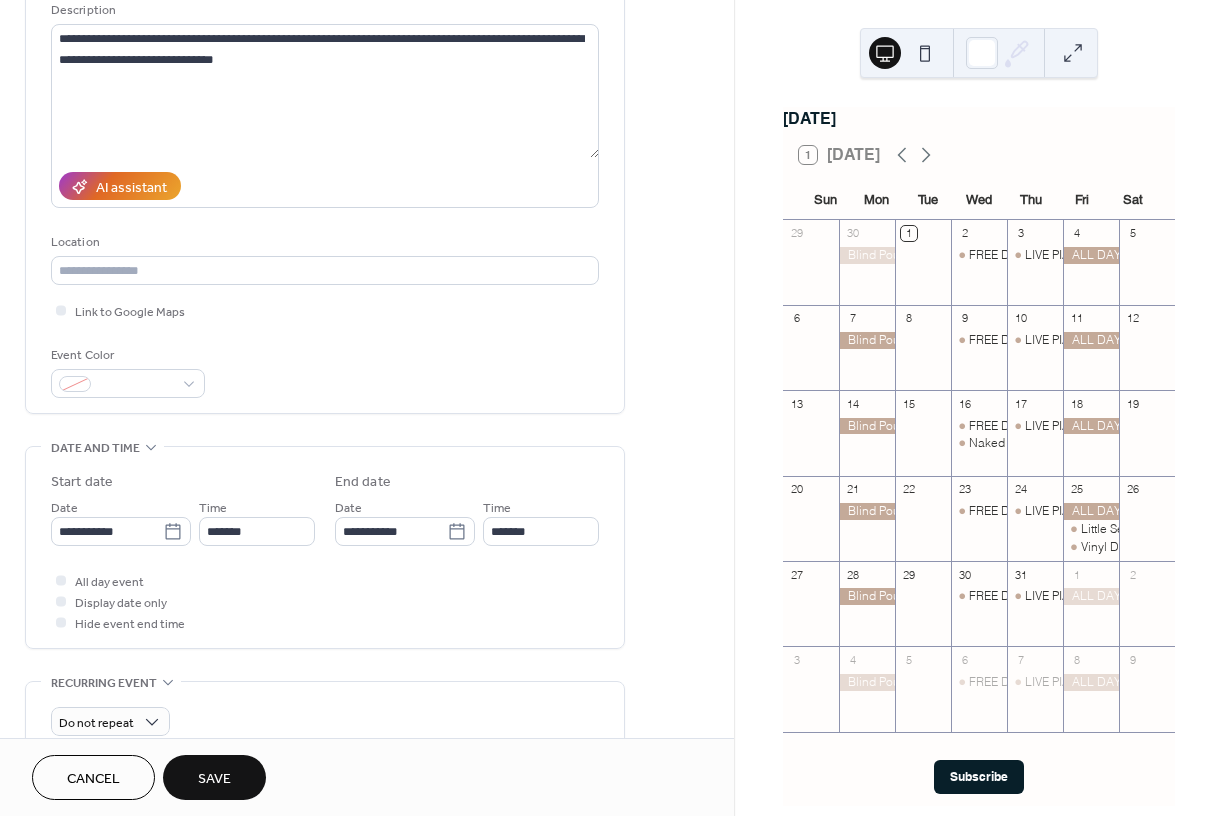 click on "All day event Display date only Hide event end time" at bounding box center (325, 601) 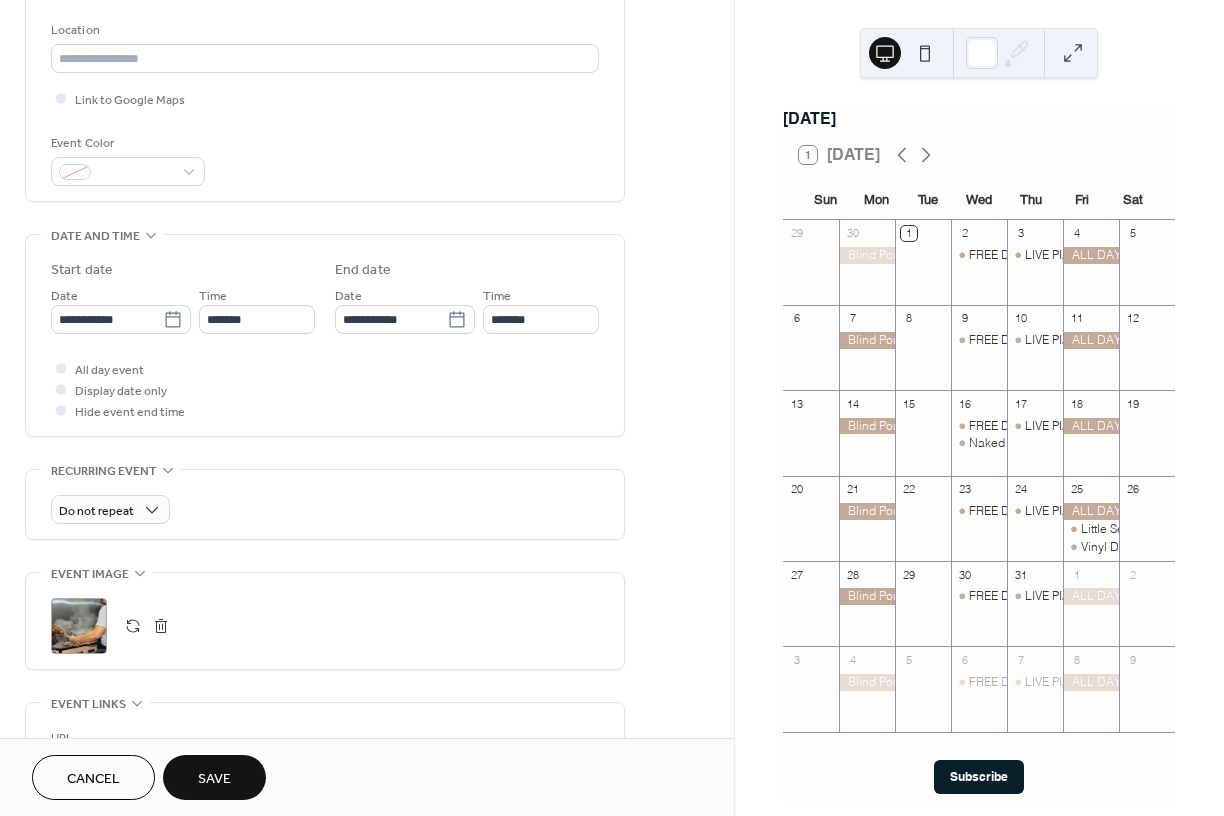 scroll, scrollTop: 388, scrollLeft: 0, axis: vertical 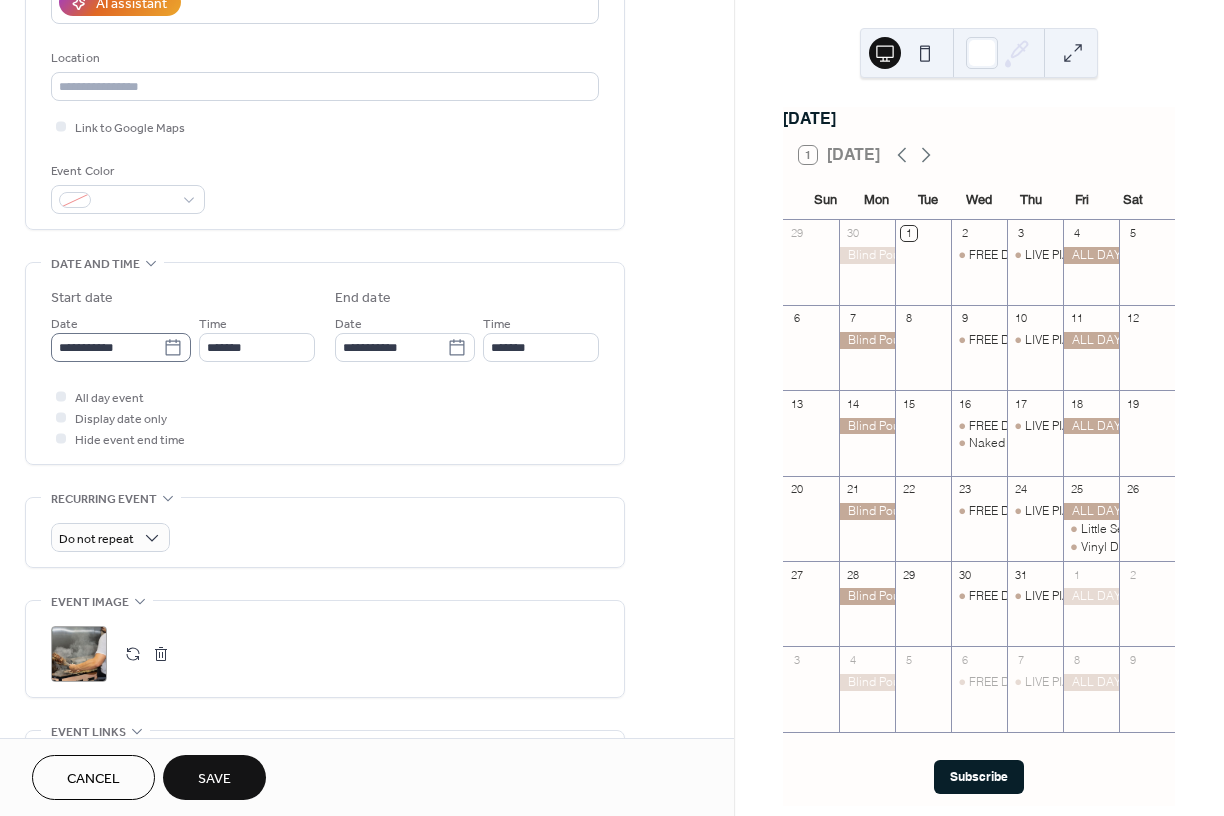 click 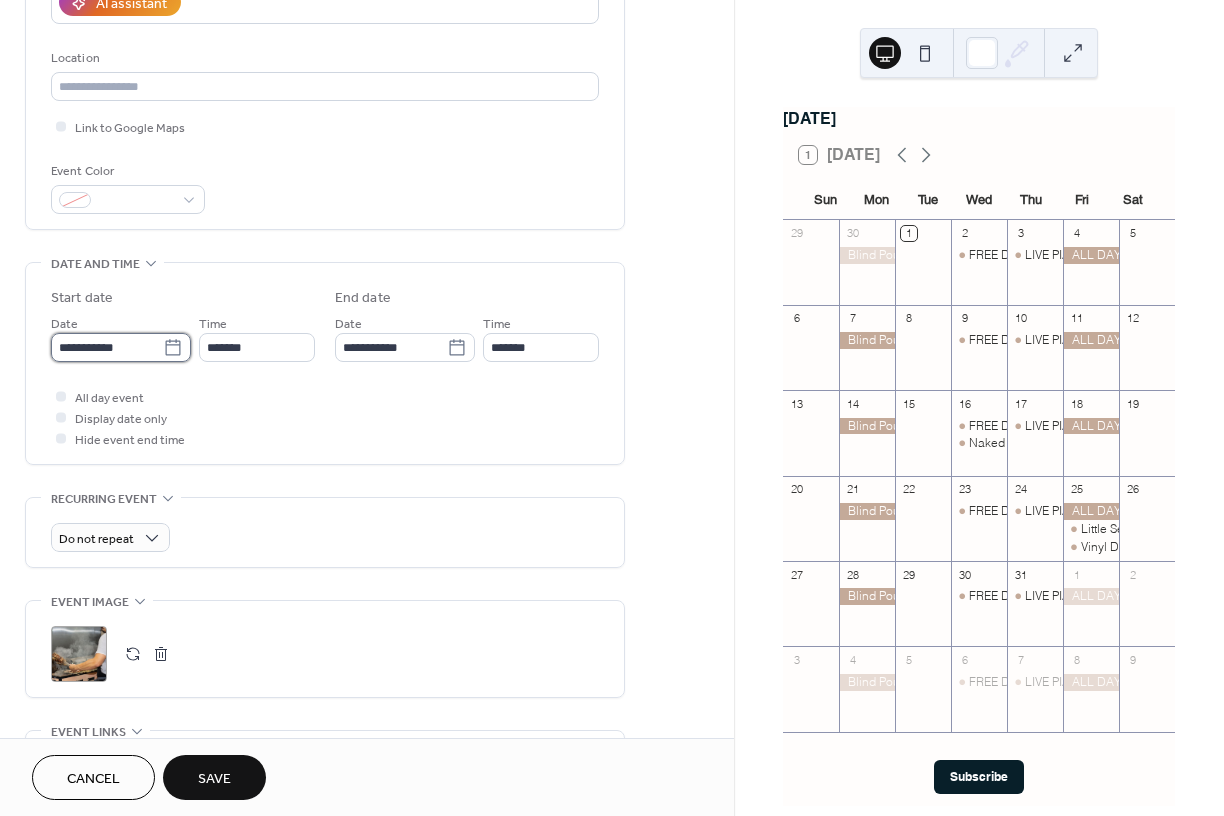 click on "**********" at bounding box center [107, 347] 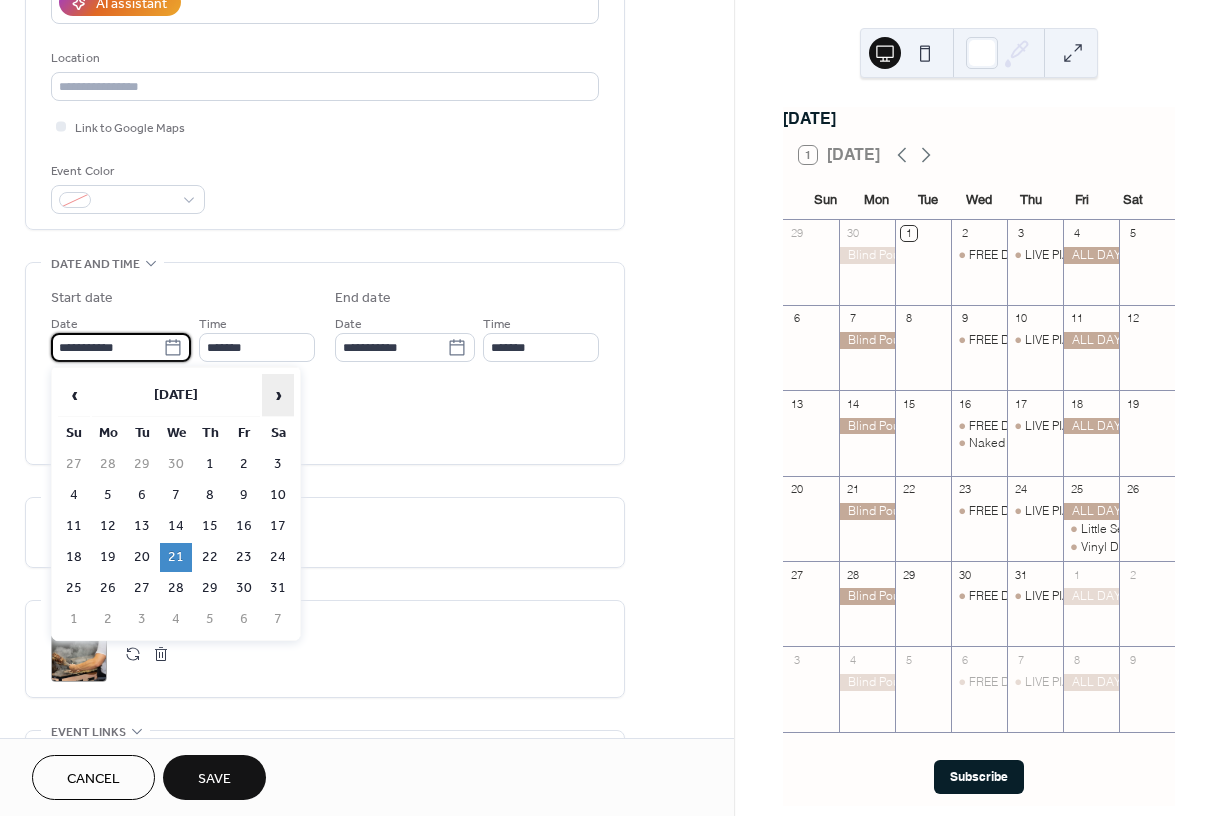 click on "›" at bounding box center [278, 395] 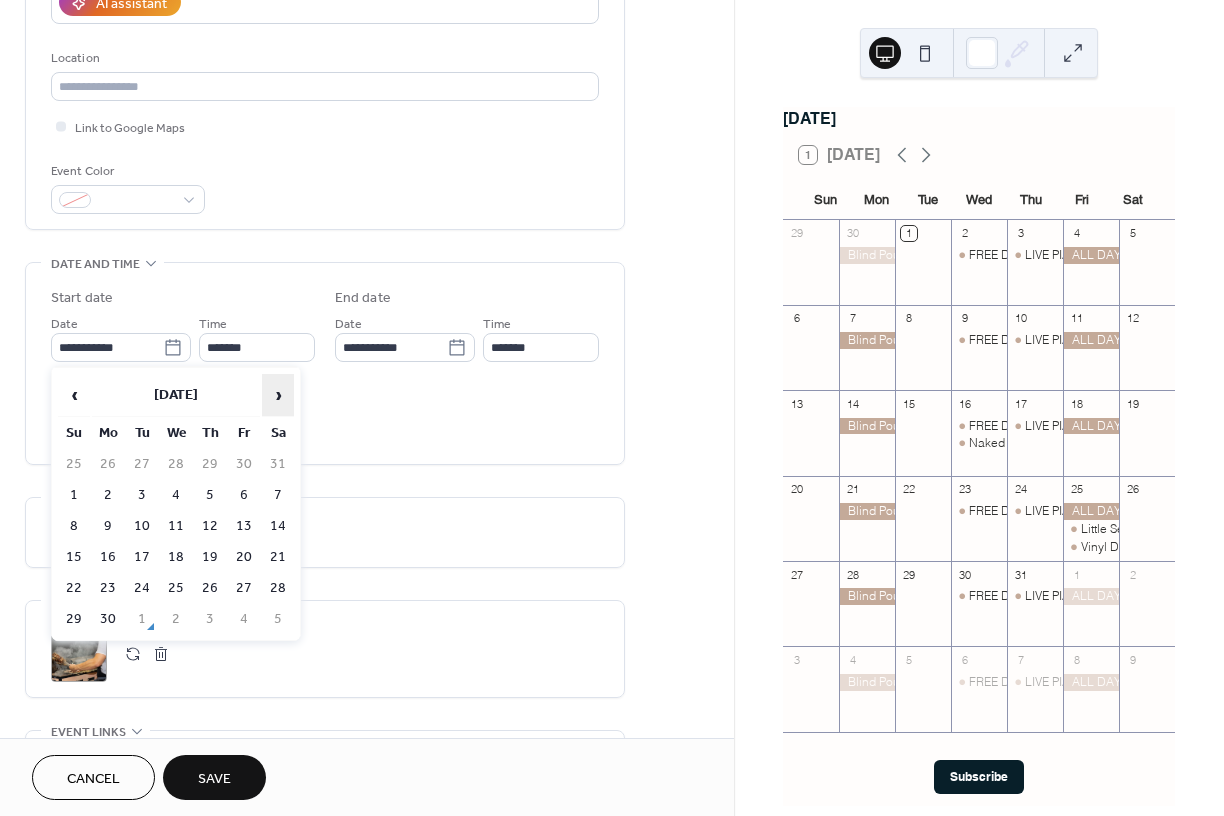 click on "›" at bounding box center (278, 395) 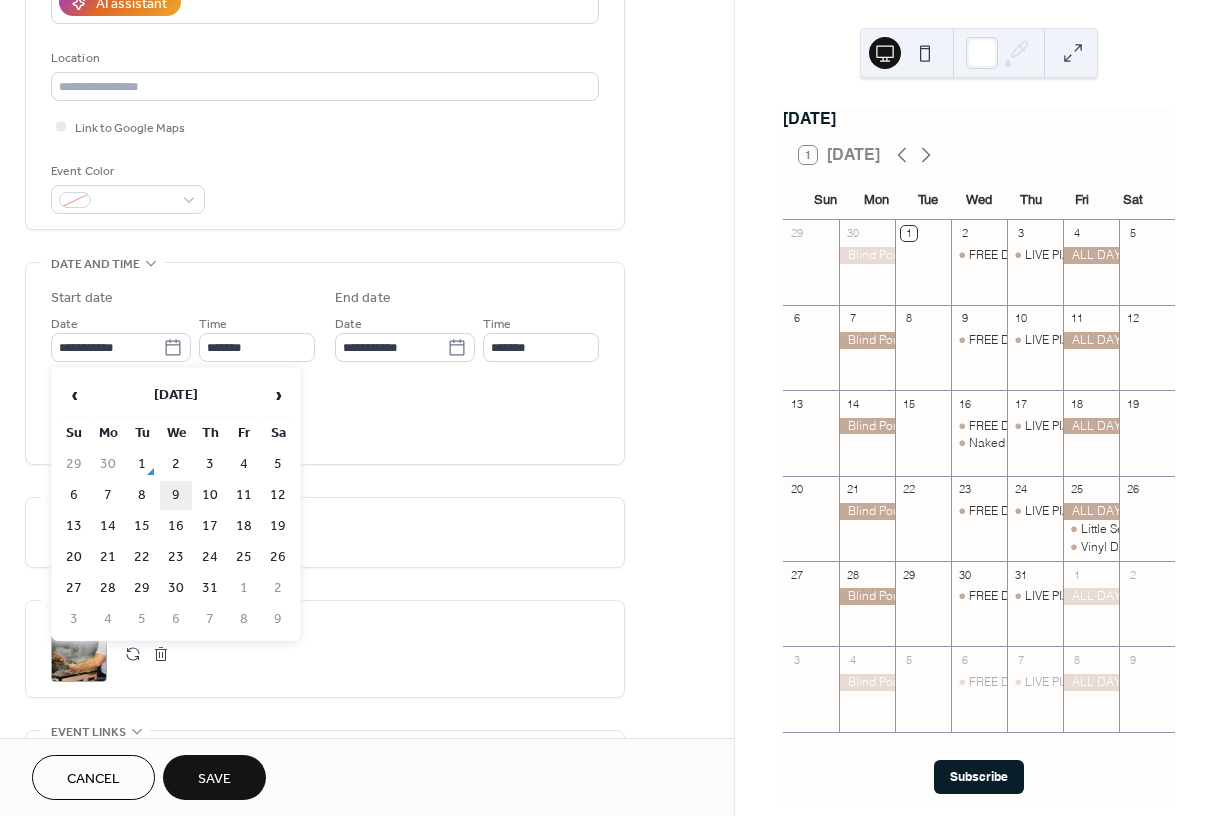 click on "9" at bounding box center (176, 495) 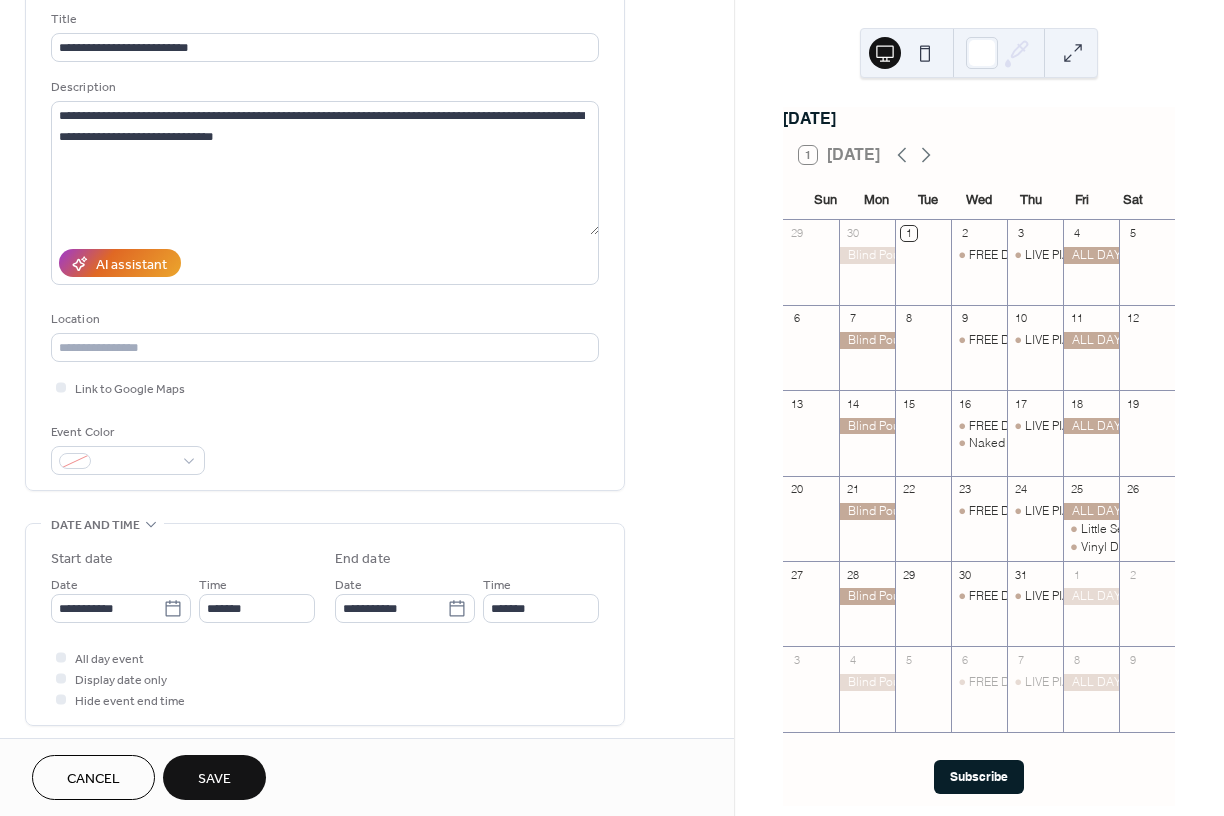 scroll, scrollTop: 123, scrollLeft: 0, axis: vertical 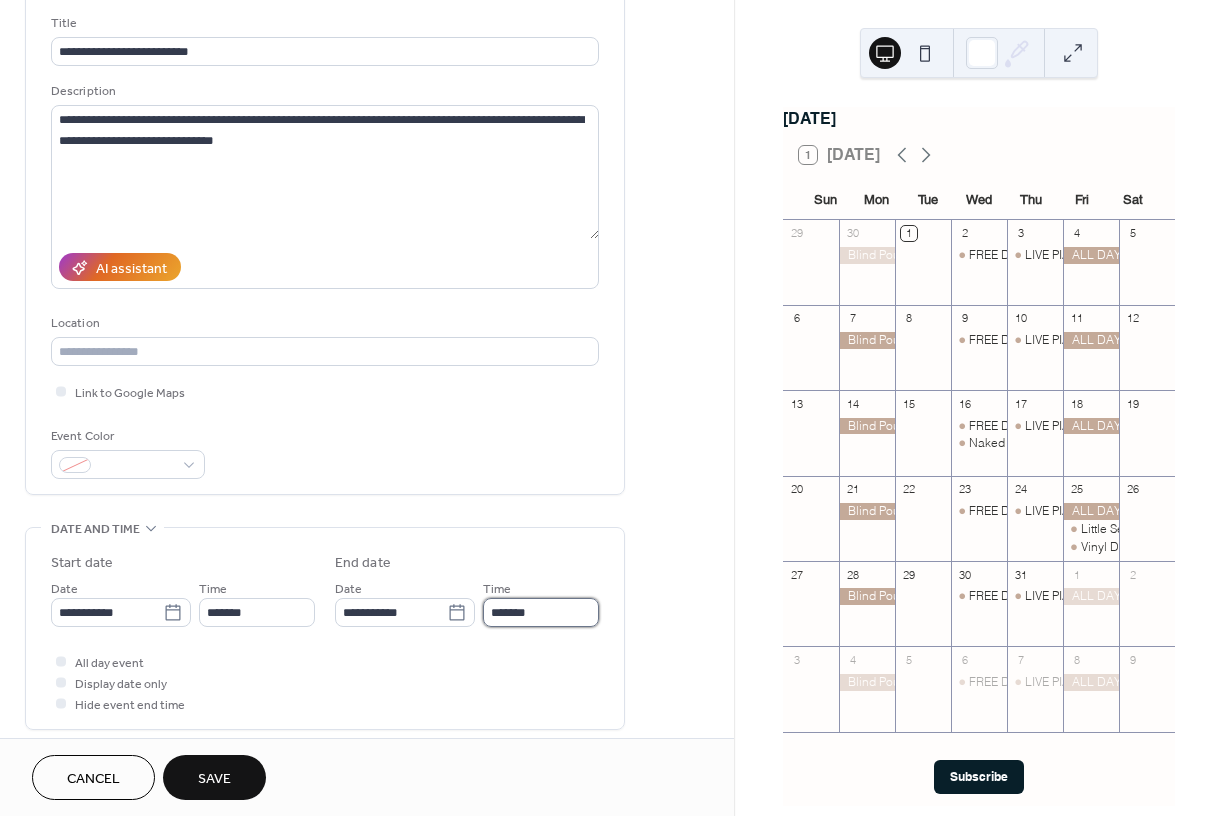 click on "*******" at bounding box center (541, 612) 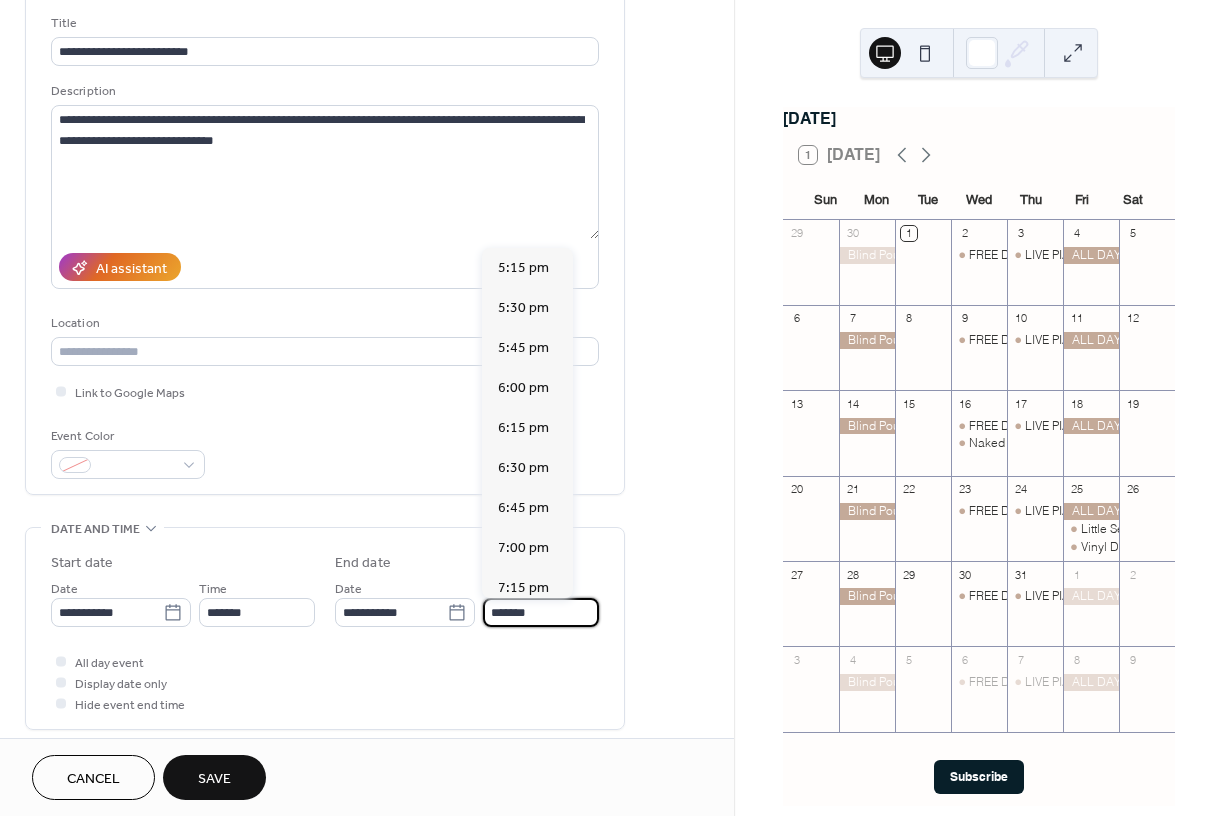scroll, scrollTop: 445, scrollLeft: 0, axis: vertical 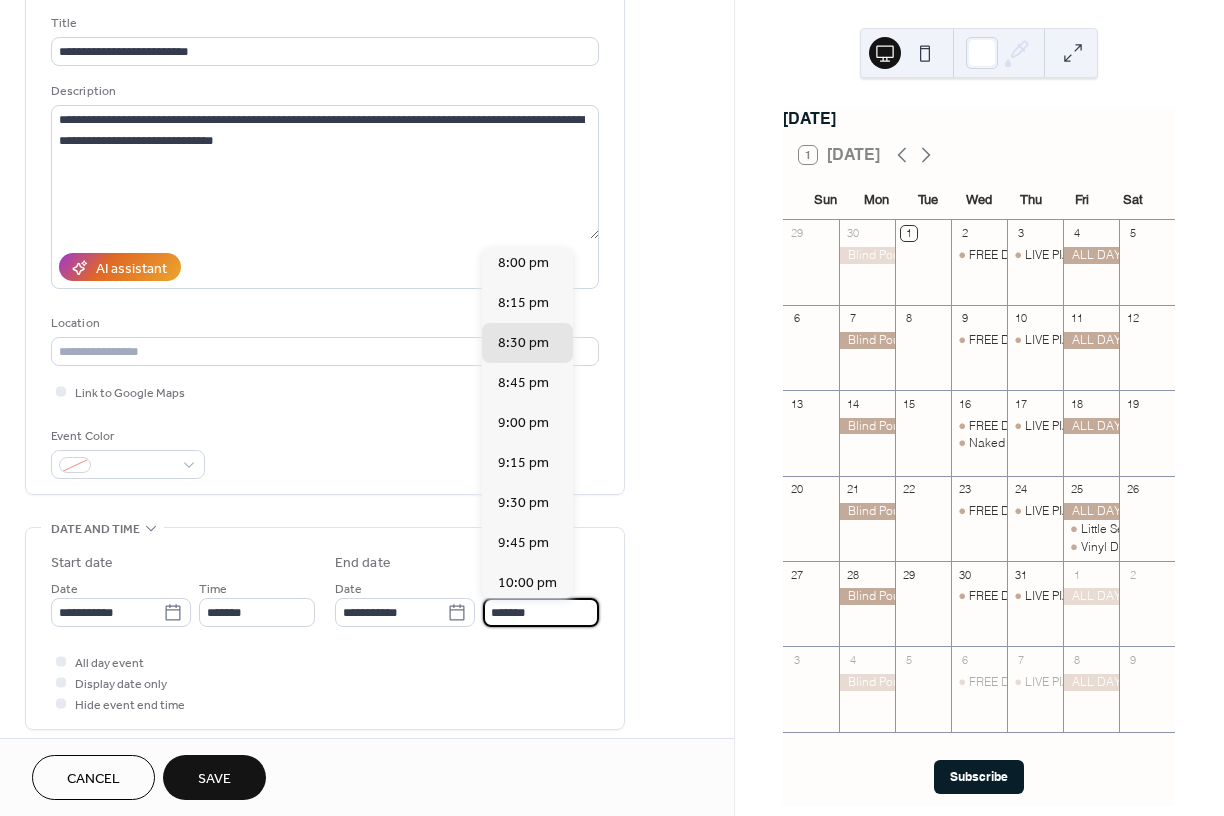 type on "*******" 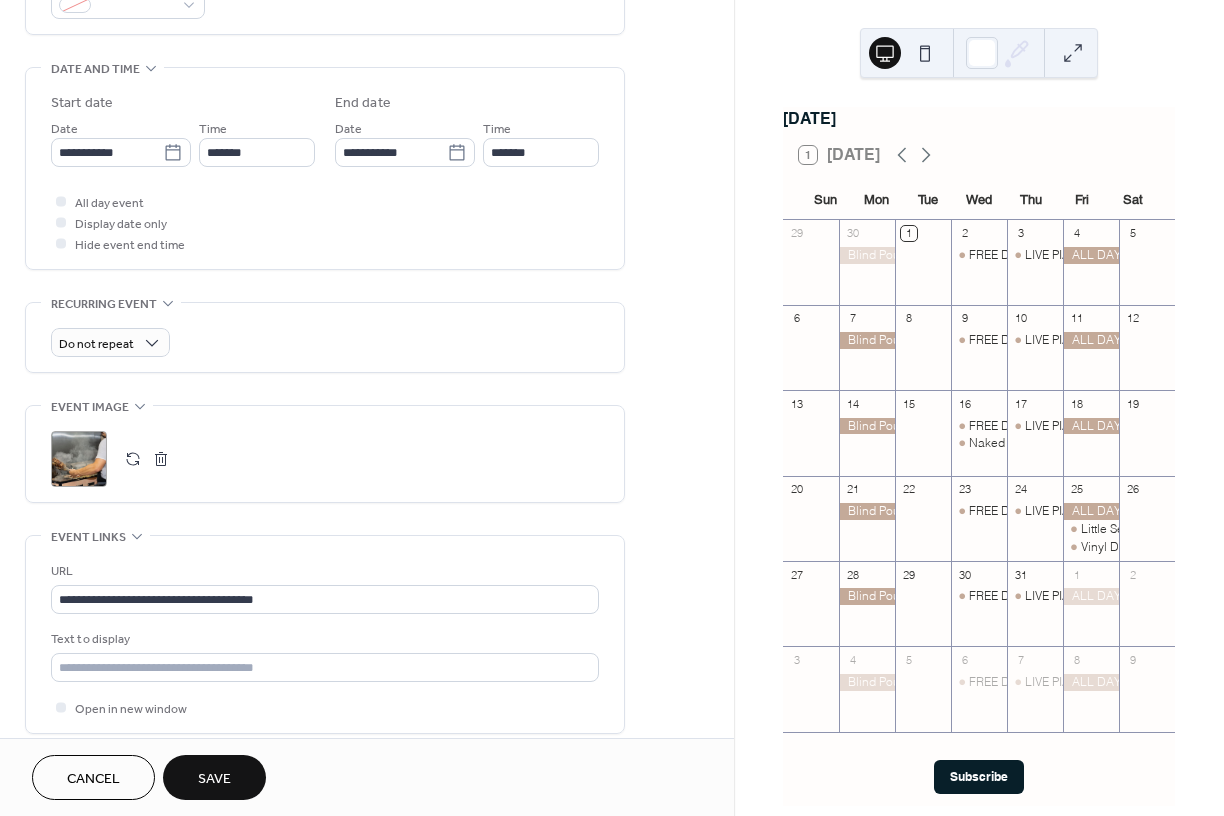 scroll, scrollTop: 747, scrollLeft: 0, axis: vertical 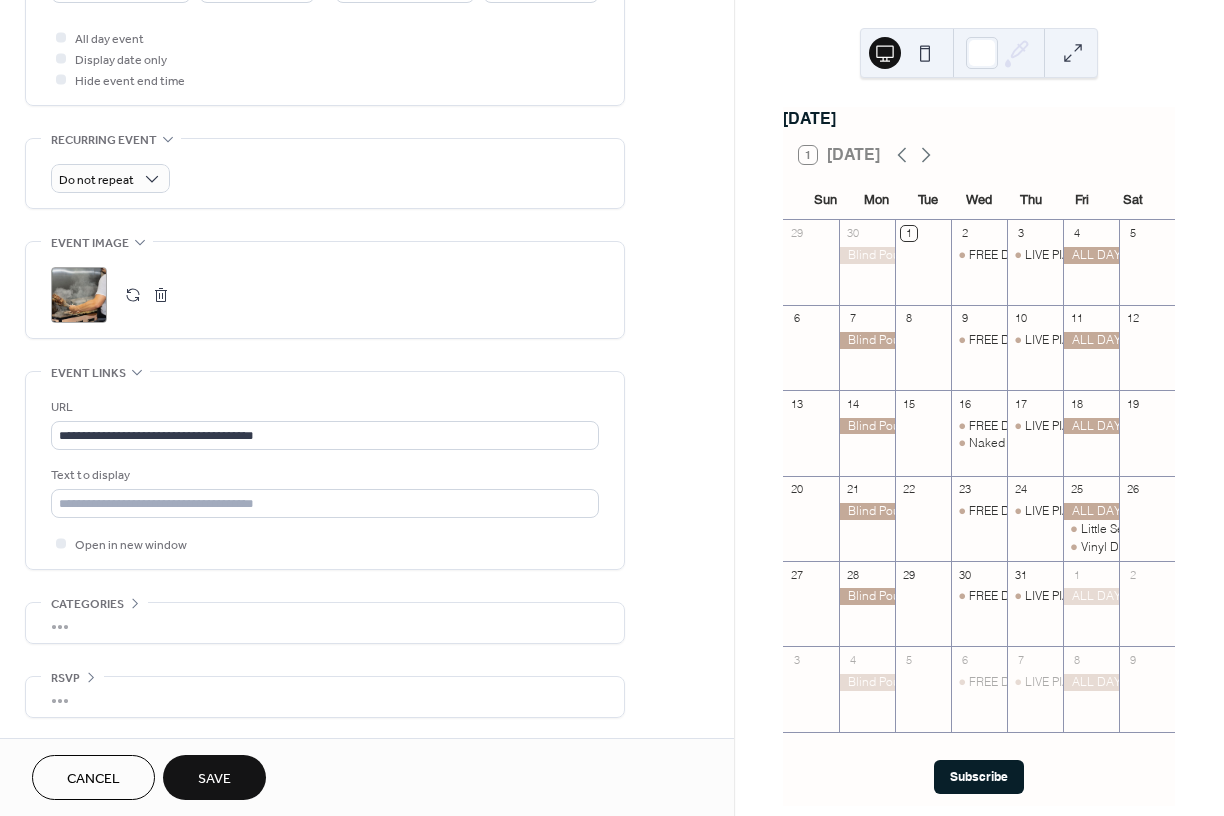 click on "Save" at bounding box center (214, 777) 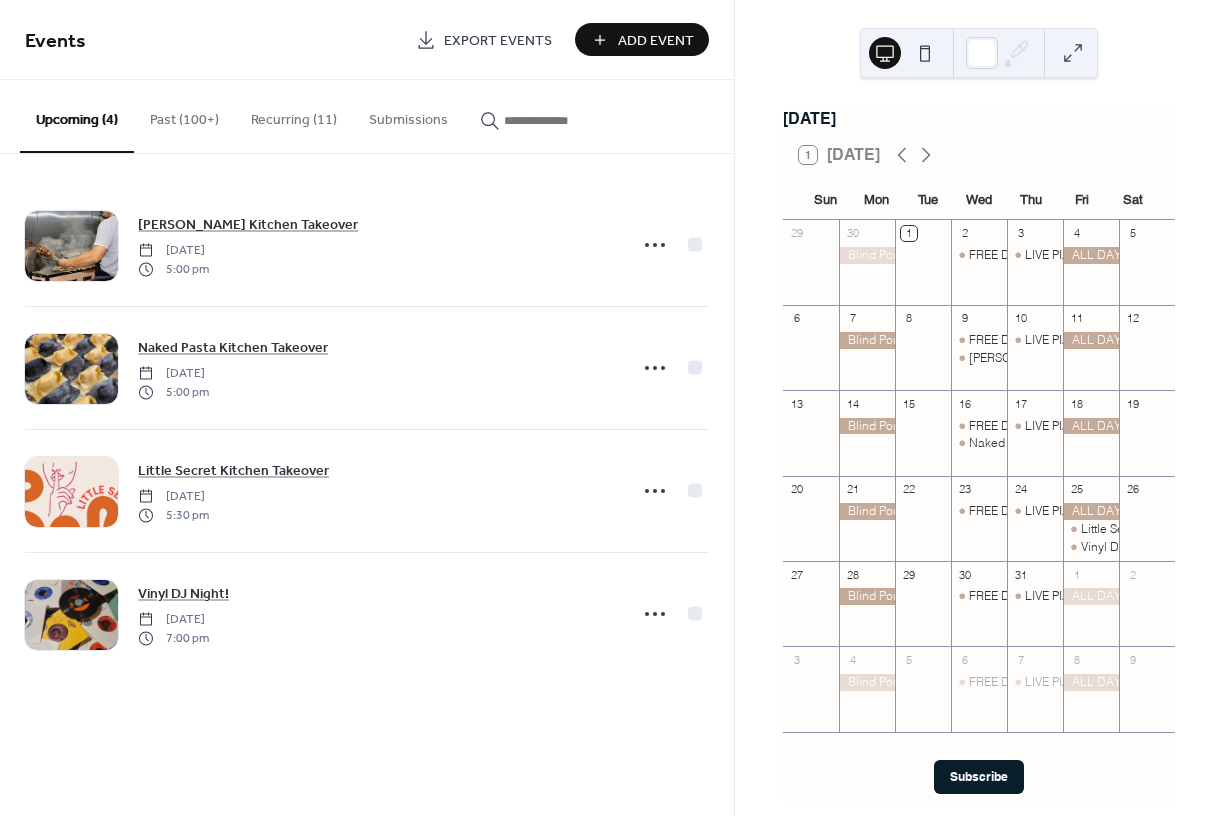 scroll, scrollTop: 0, scrollLeft: 0, axis: both 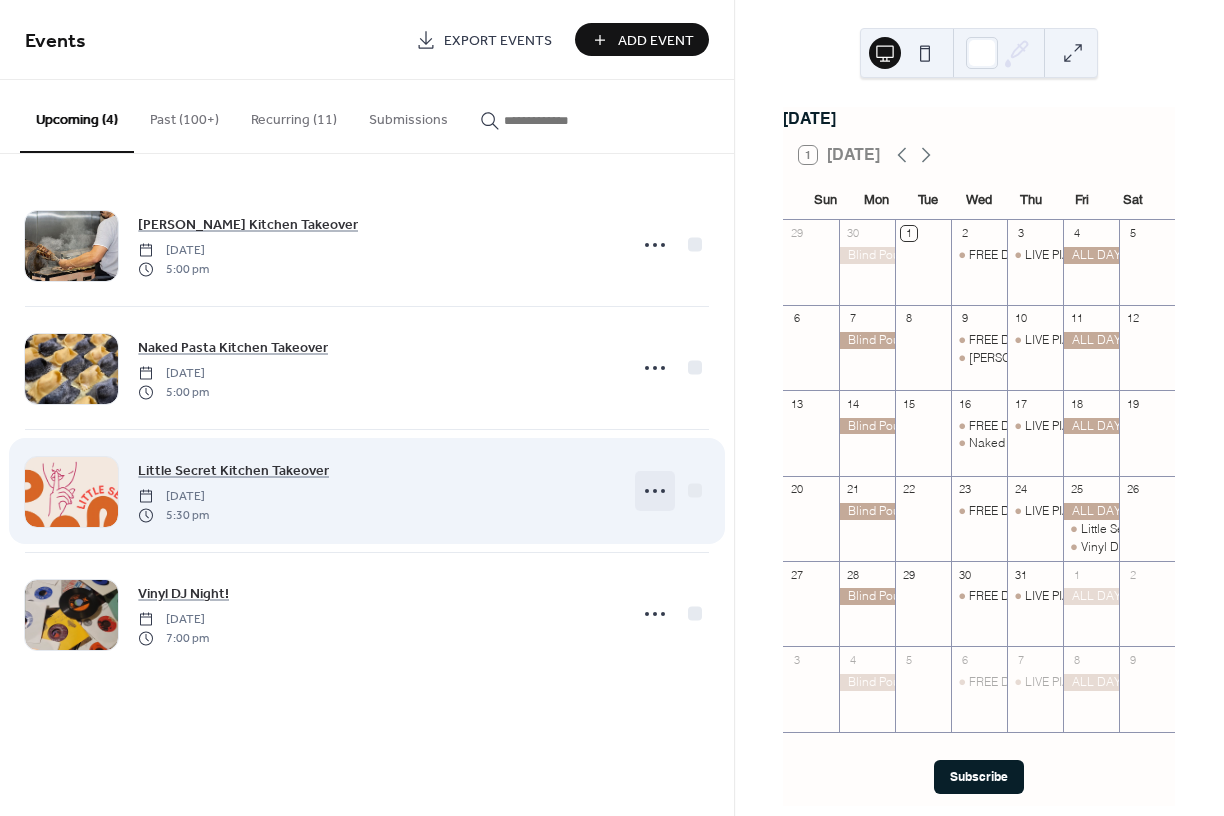 click 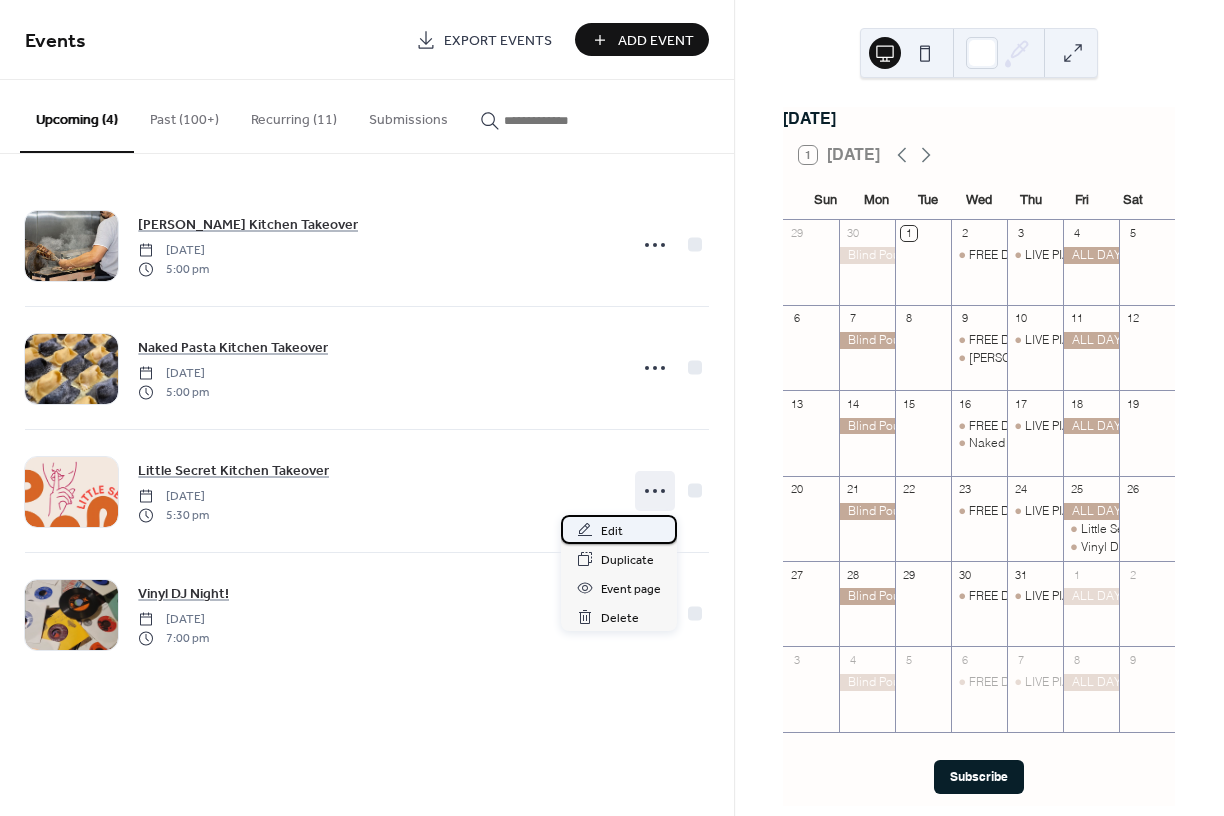 click on "Edit" at bounding box center (612, 531) 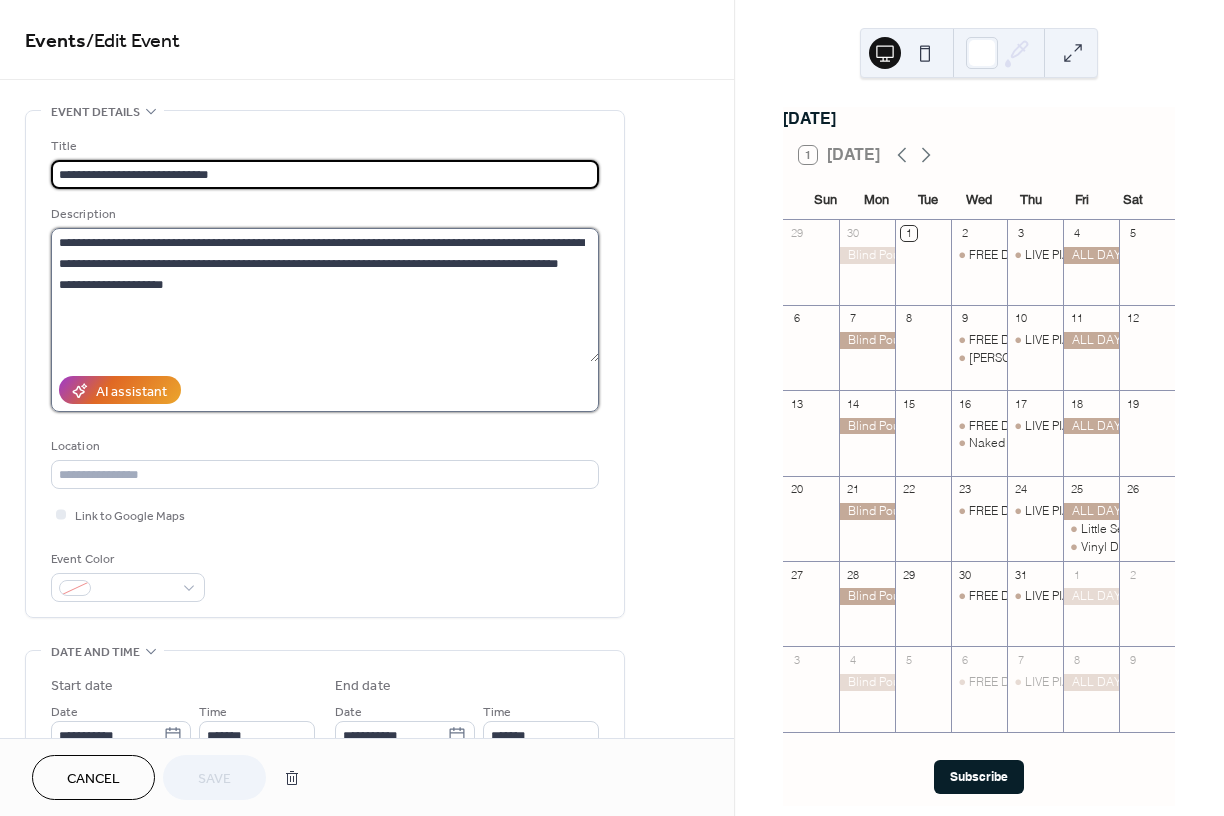 click on "**********" at bounding box center [325, 295] 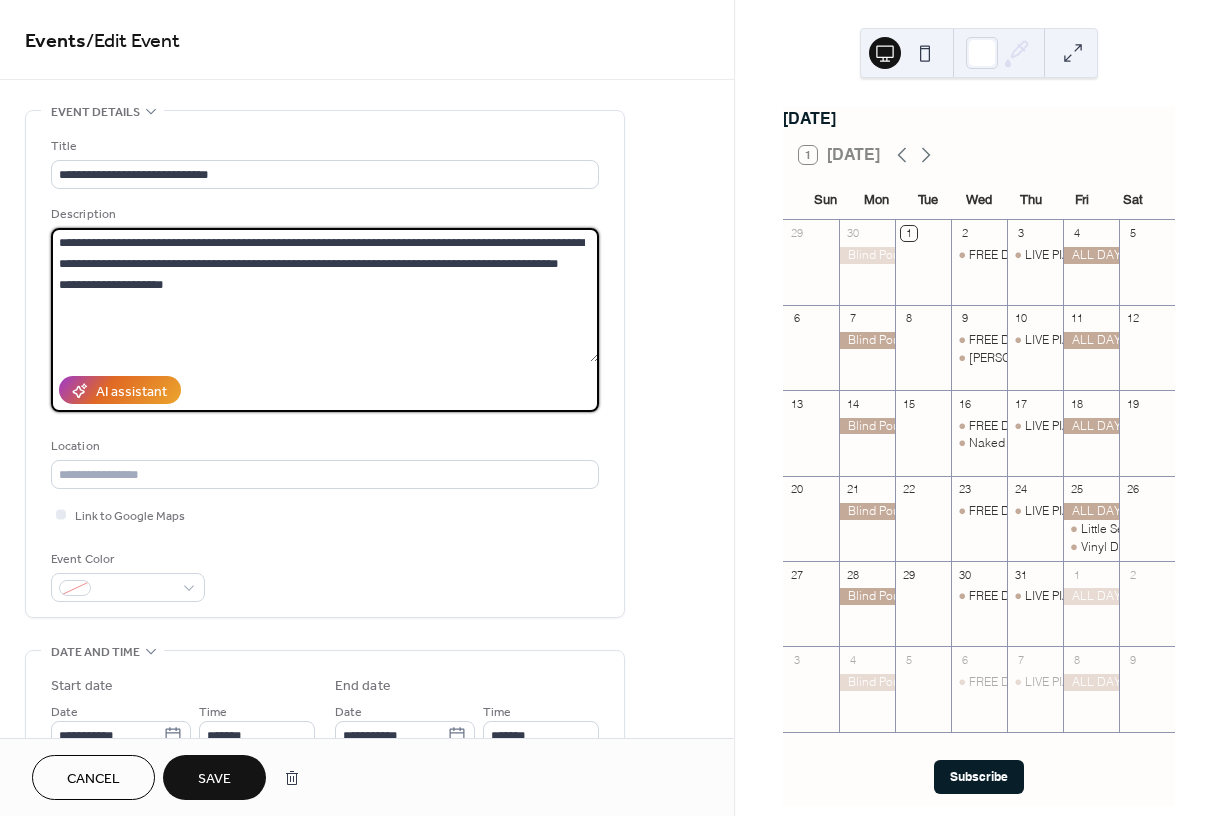 type on "**********" 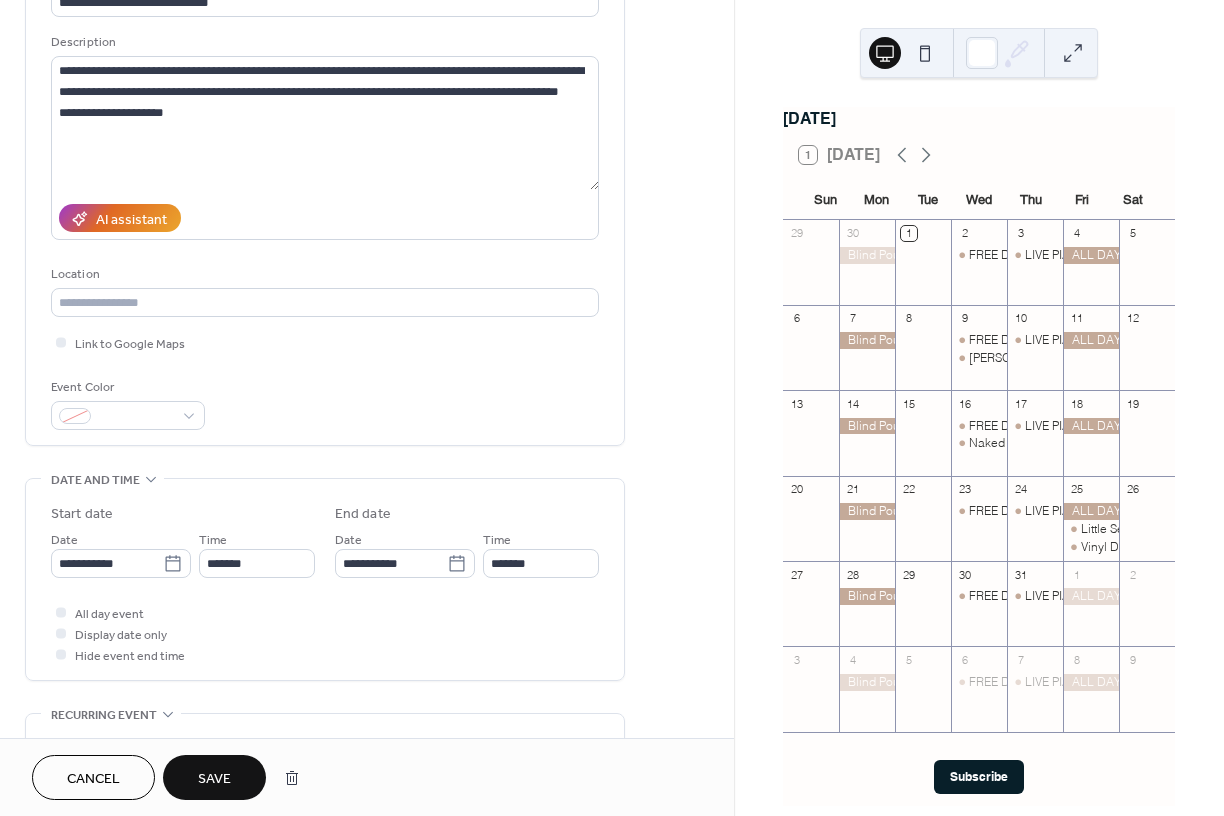 scroll, scrollTop: 181, scrollLeft: 0, axis: vertical 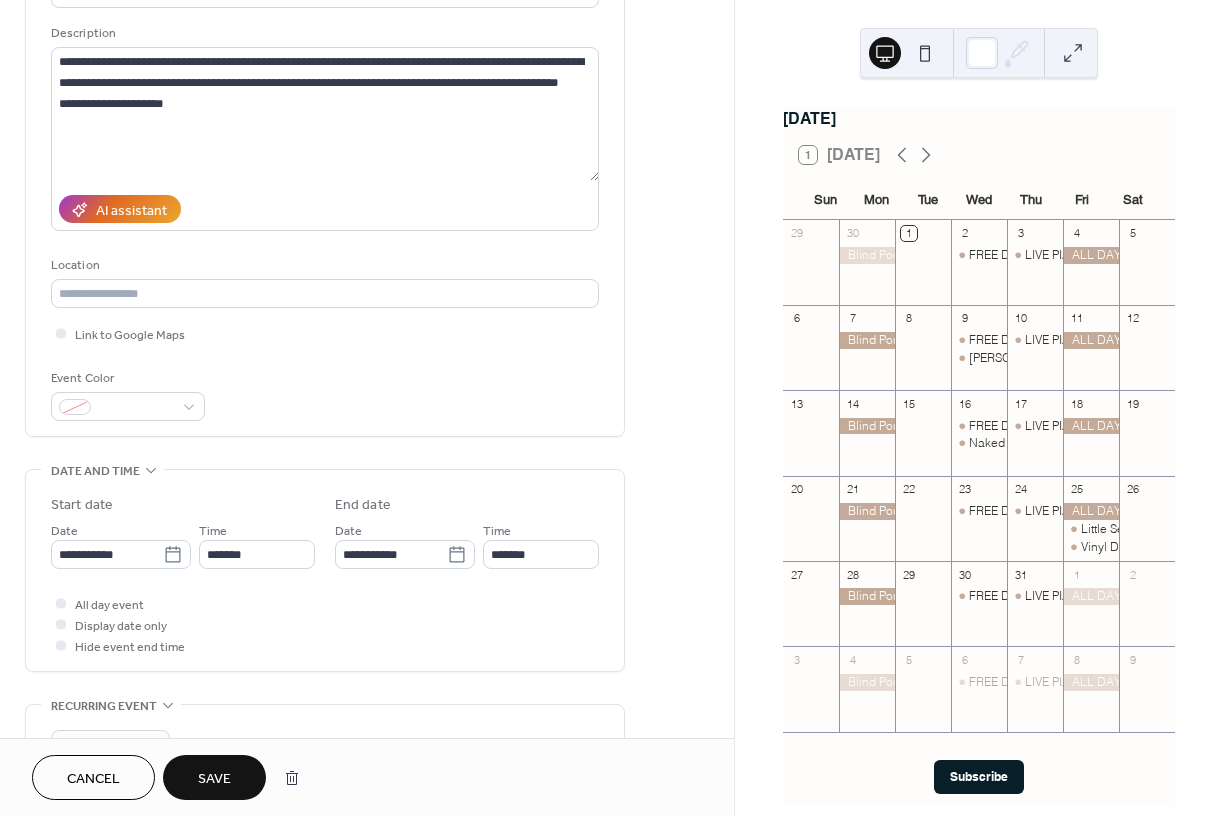 click on "Save" at bounding box center (214, 779) 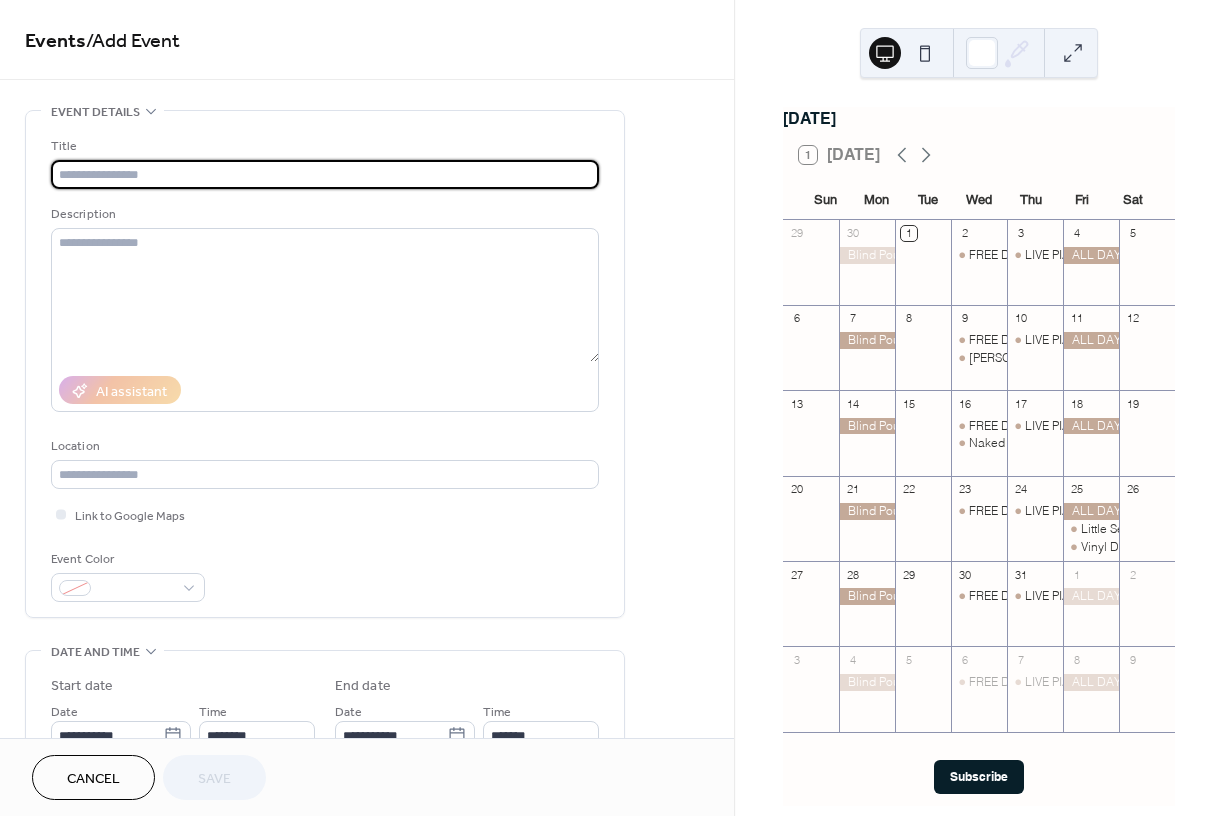 scroll, scrollTop: 0, scrollLeft: 0, axis: both 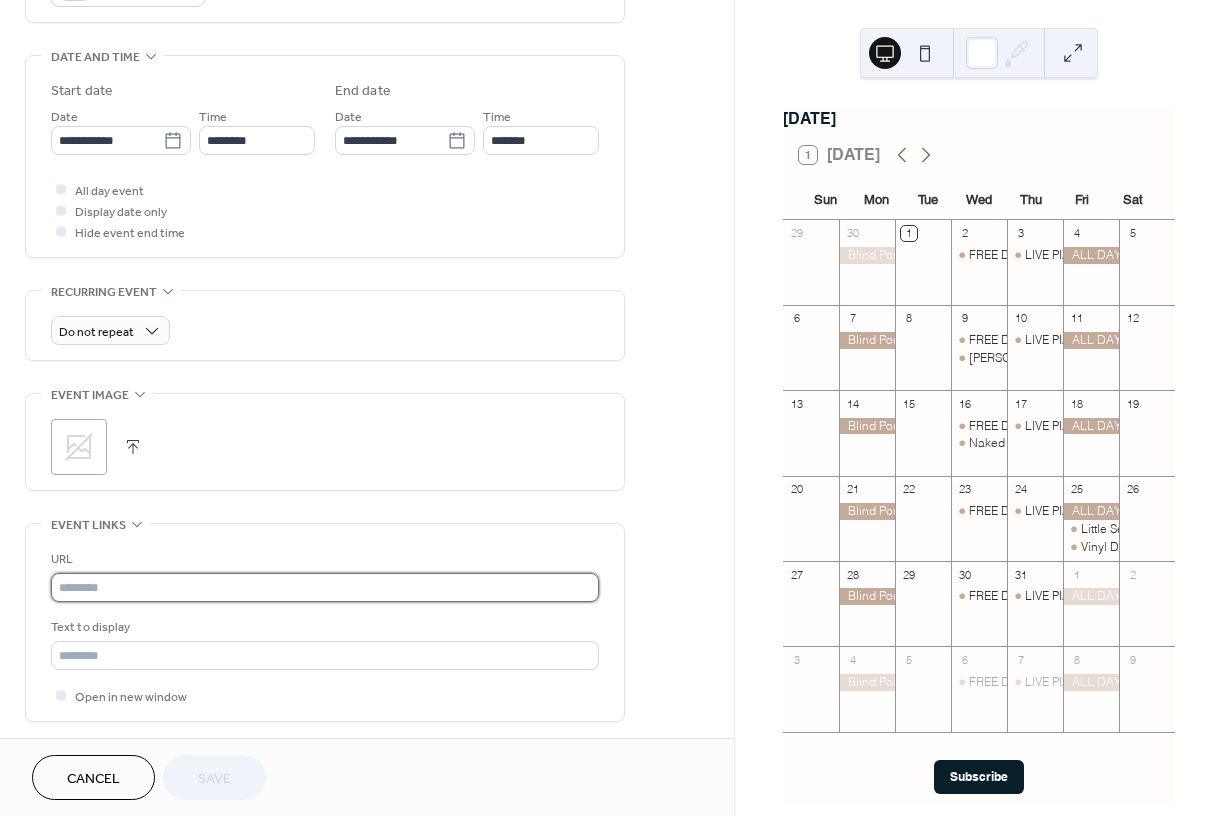 click at bounding box center (325, 587) 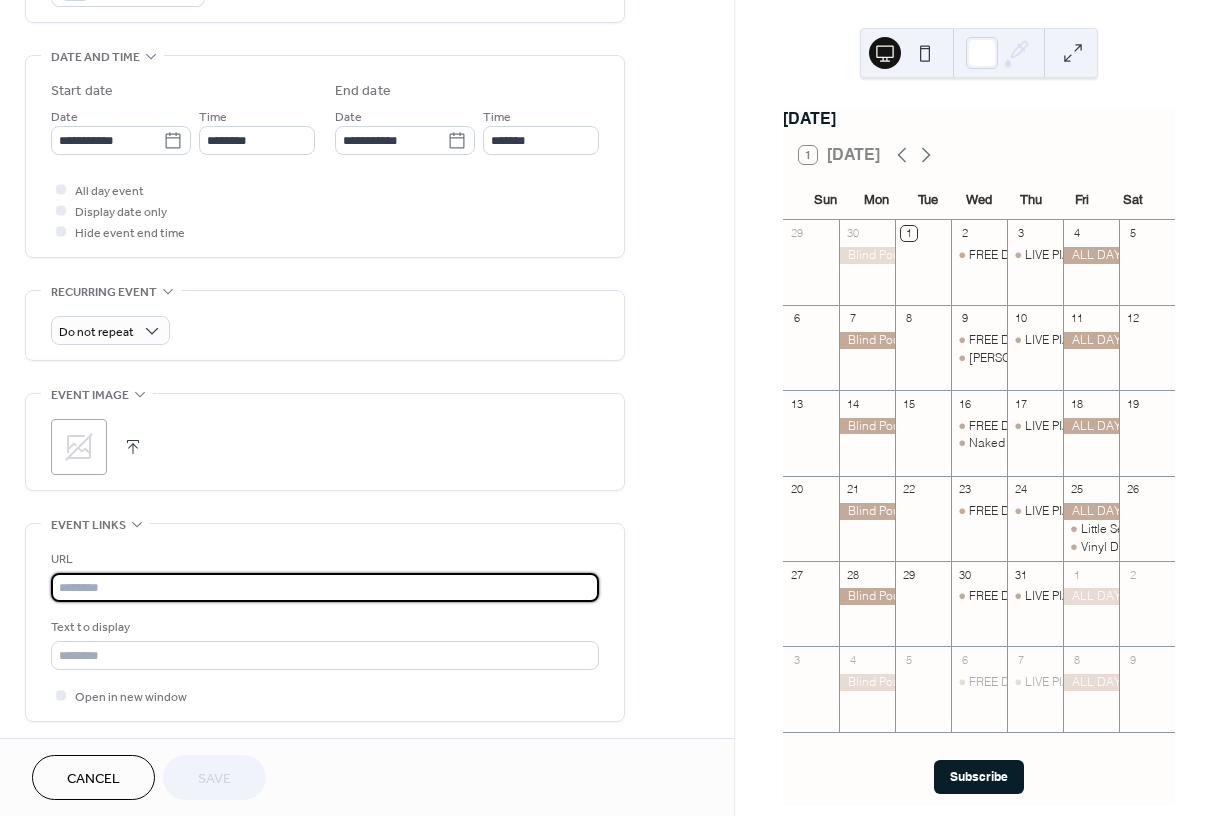 paste on "**********" 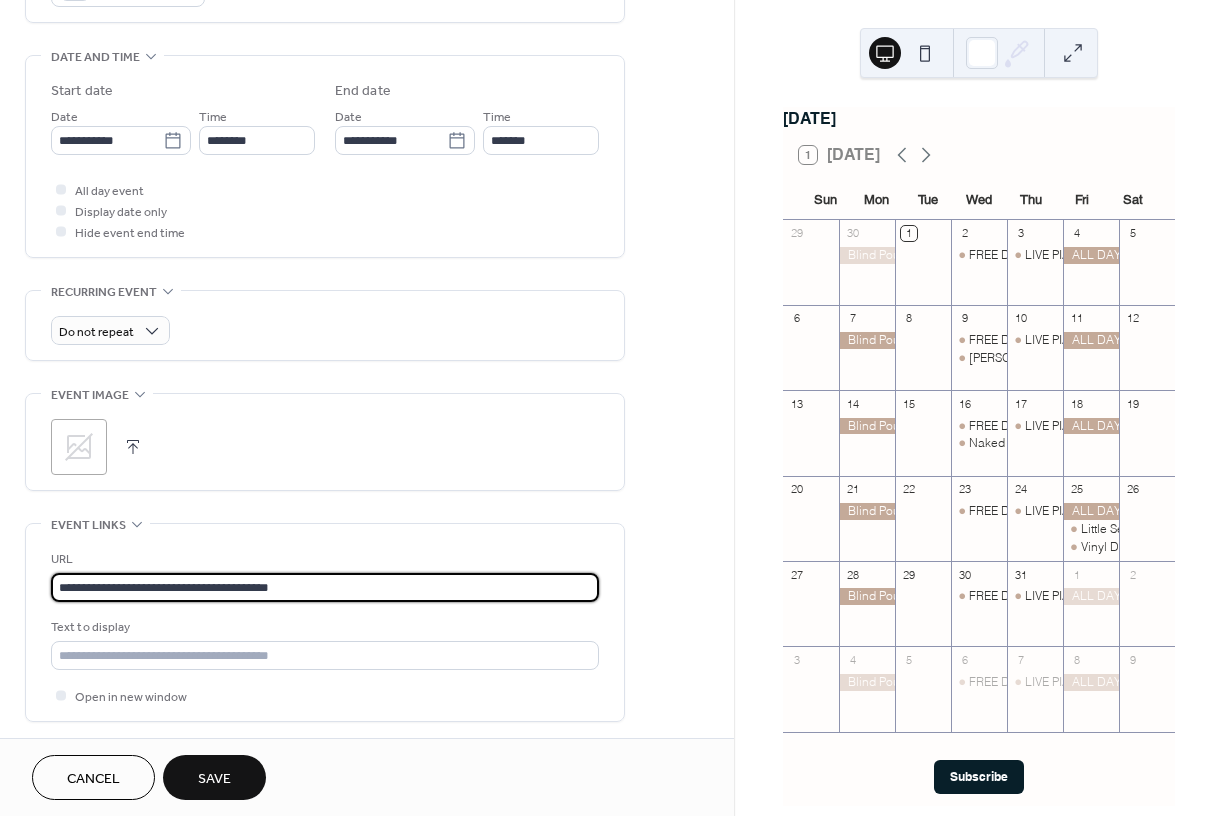 type on "**********" 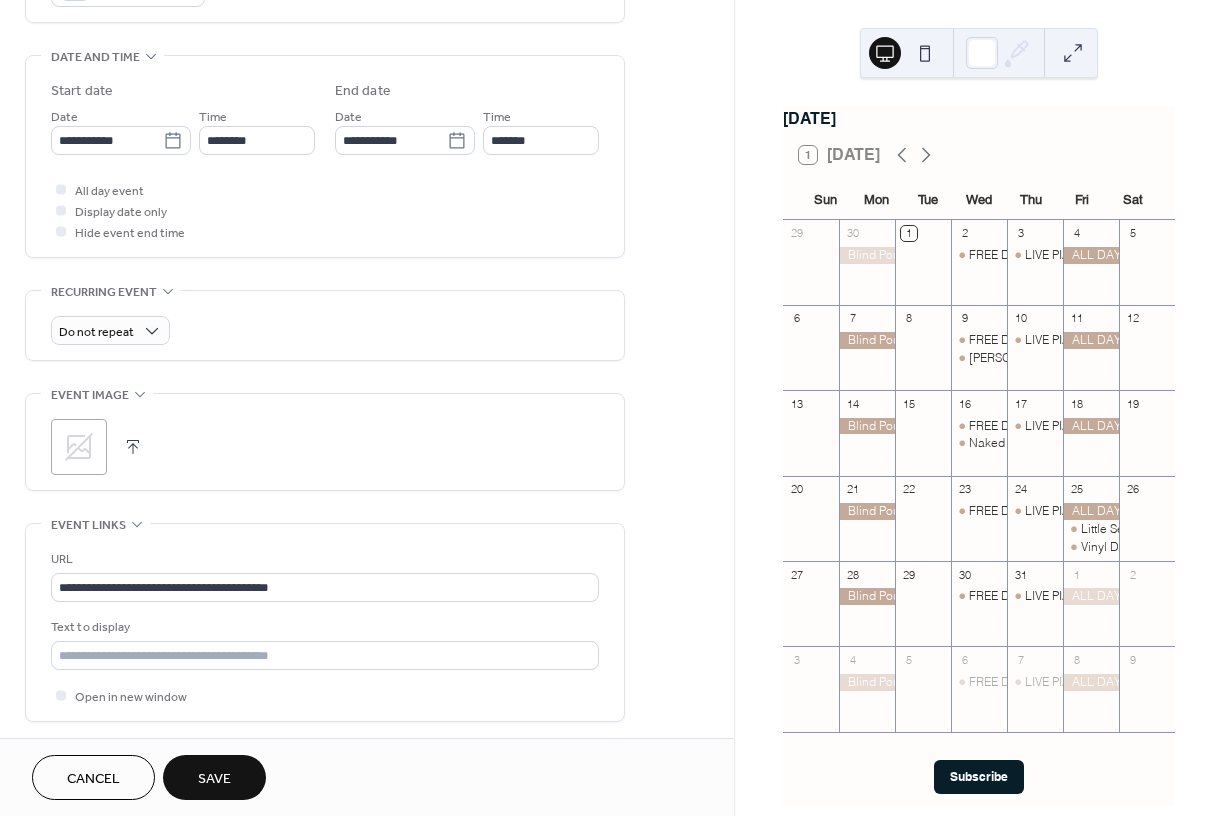 click on "**********" at bounding box center [325, 622] 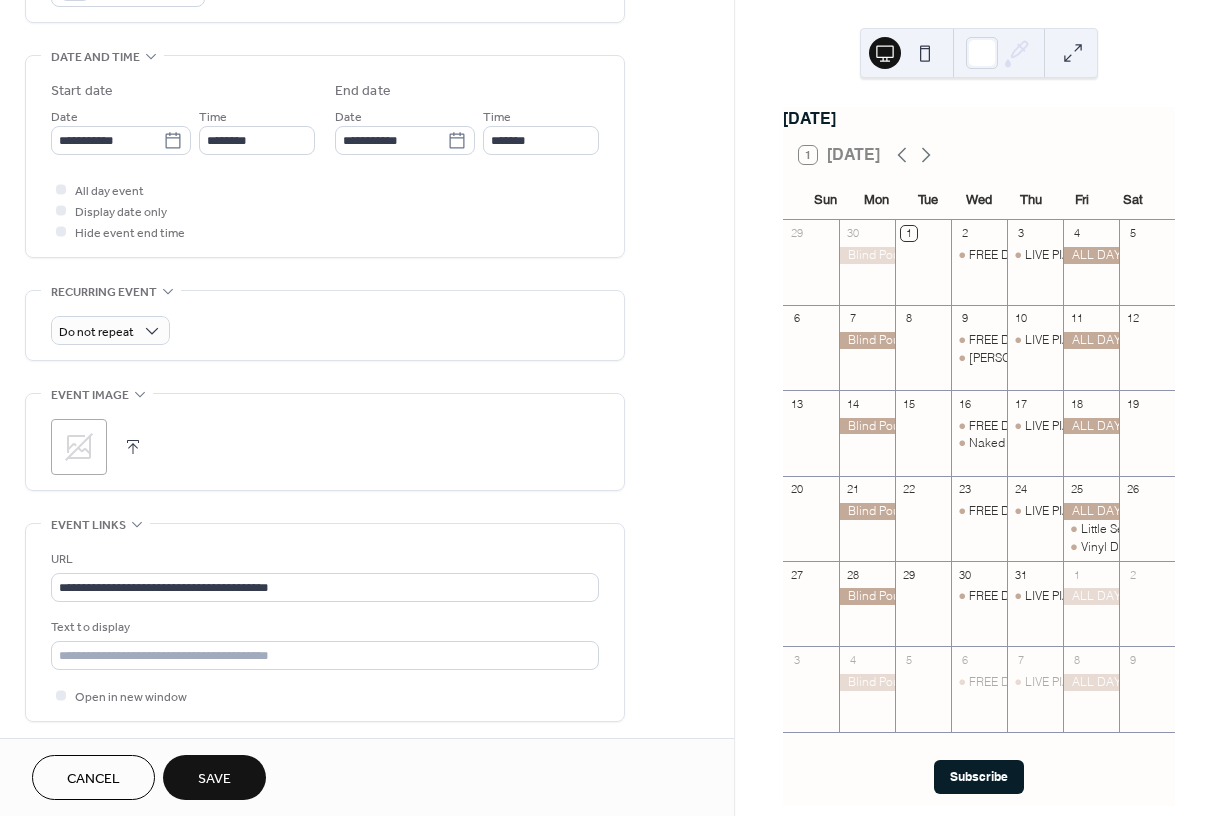 click on ";" at bounding box center (79, 447) 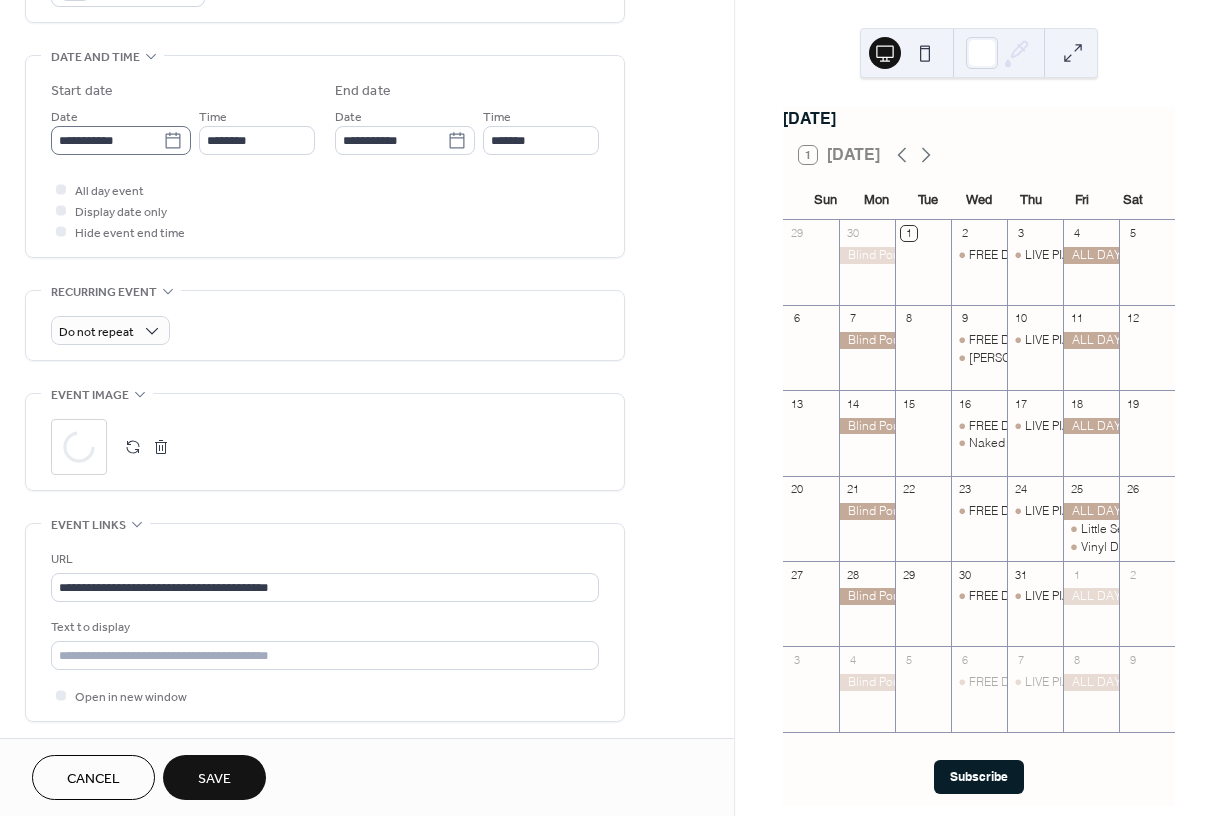 click 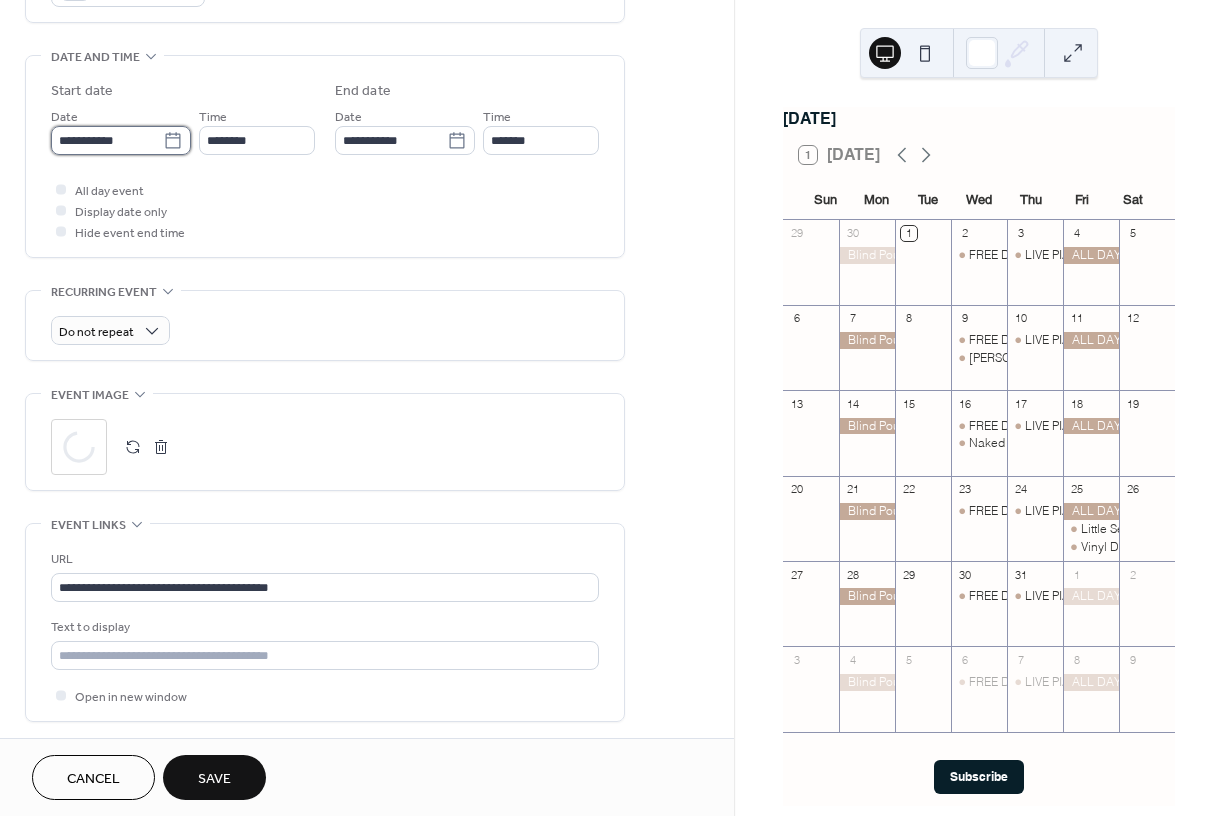 click on "**********" at bounding box center (107, 140) 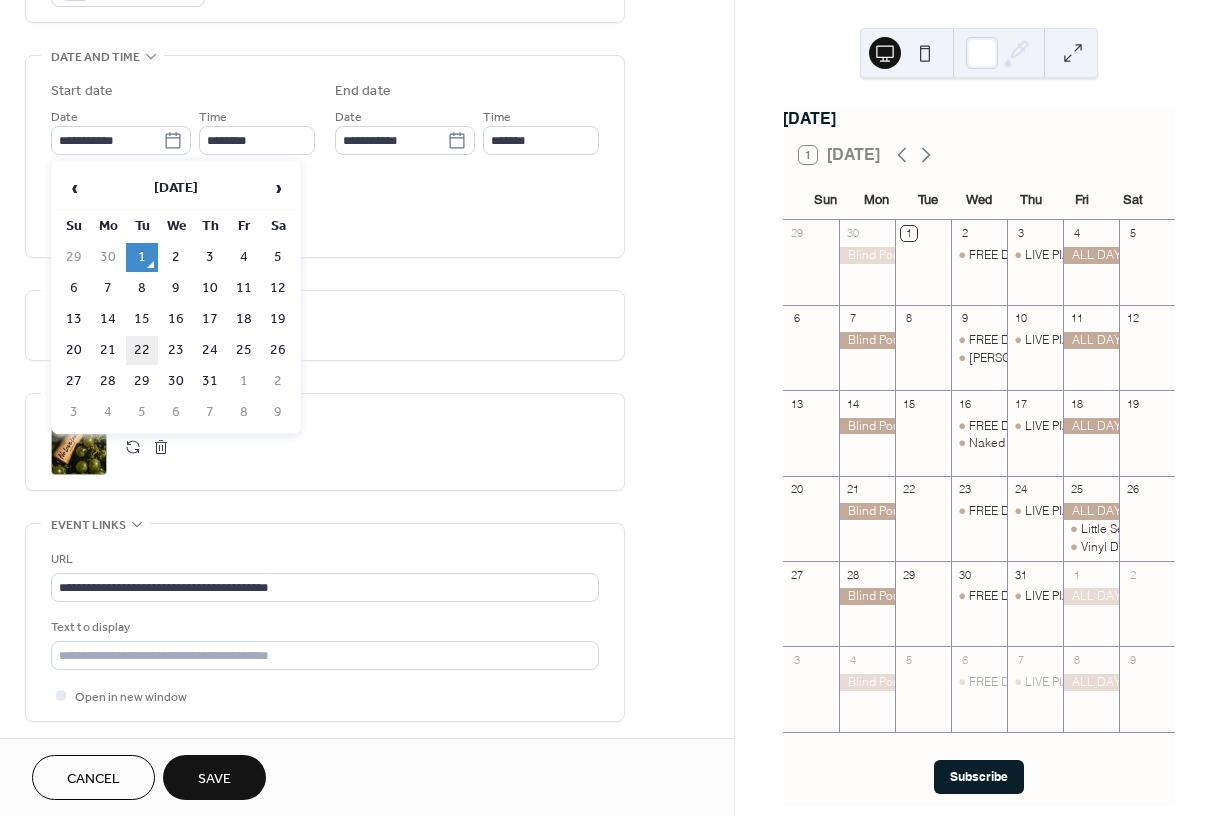click on "22" at bounding box center (142, 350) 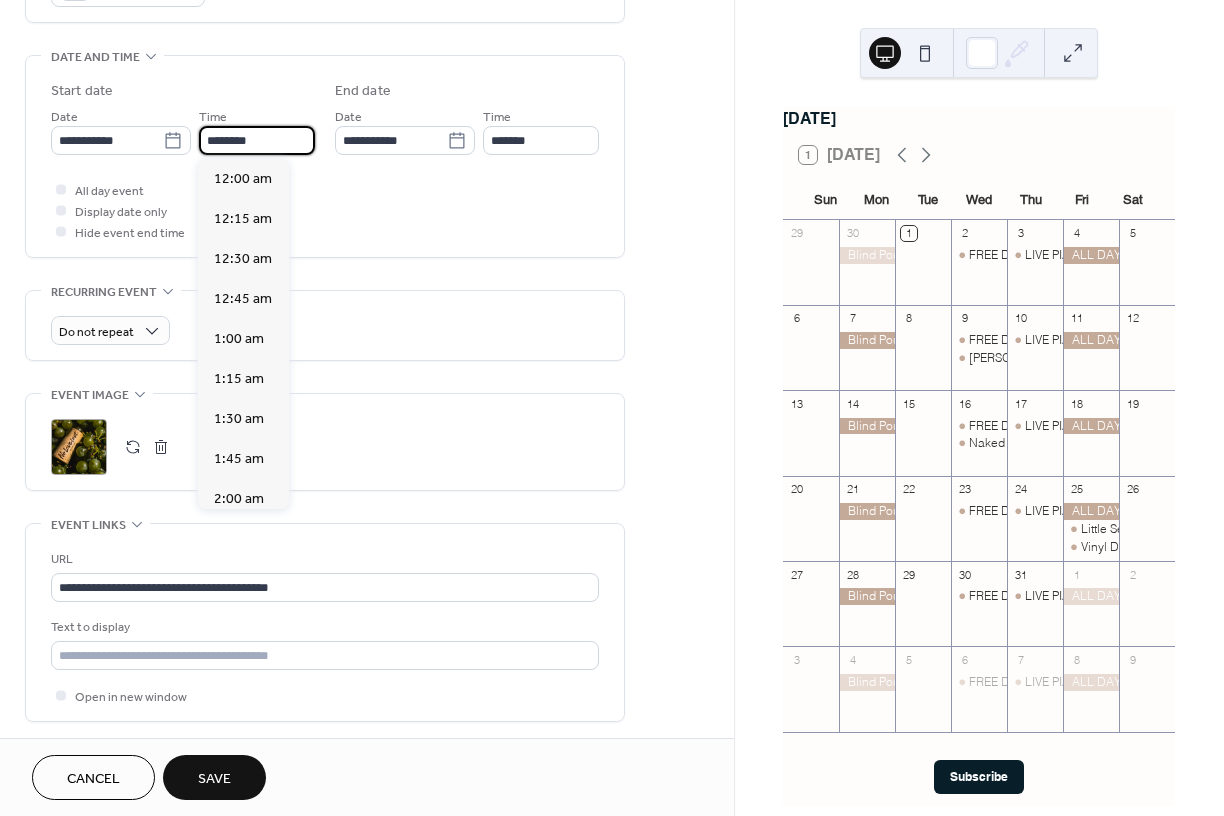 click on "********" at bounding box center [257, 140] 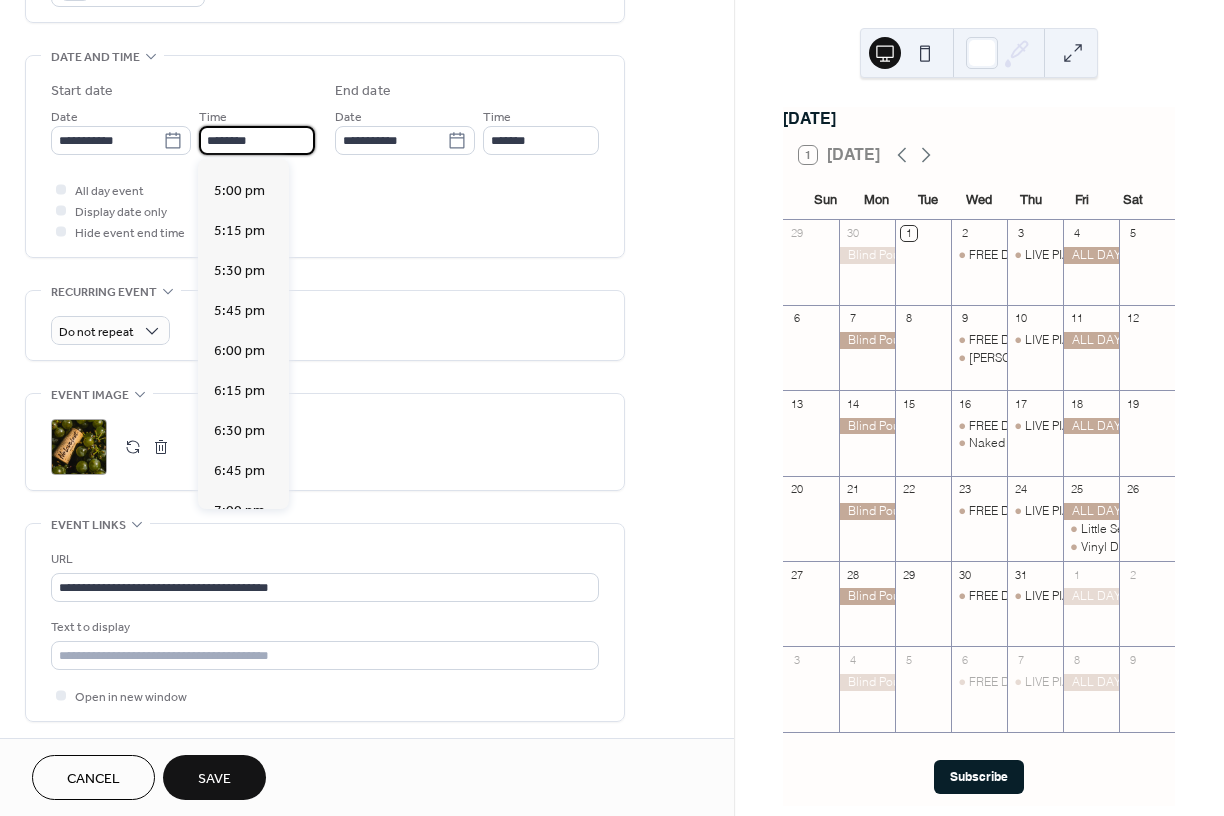 scroll, scrollTop: 2712, scrollLeft: 0, axis: vertical 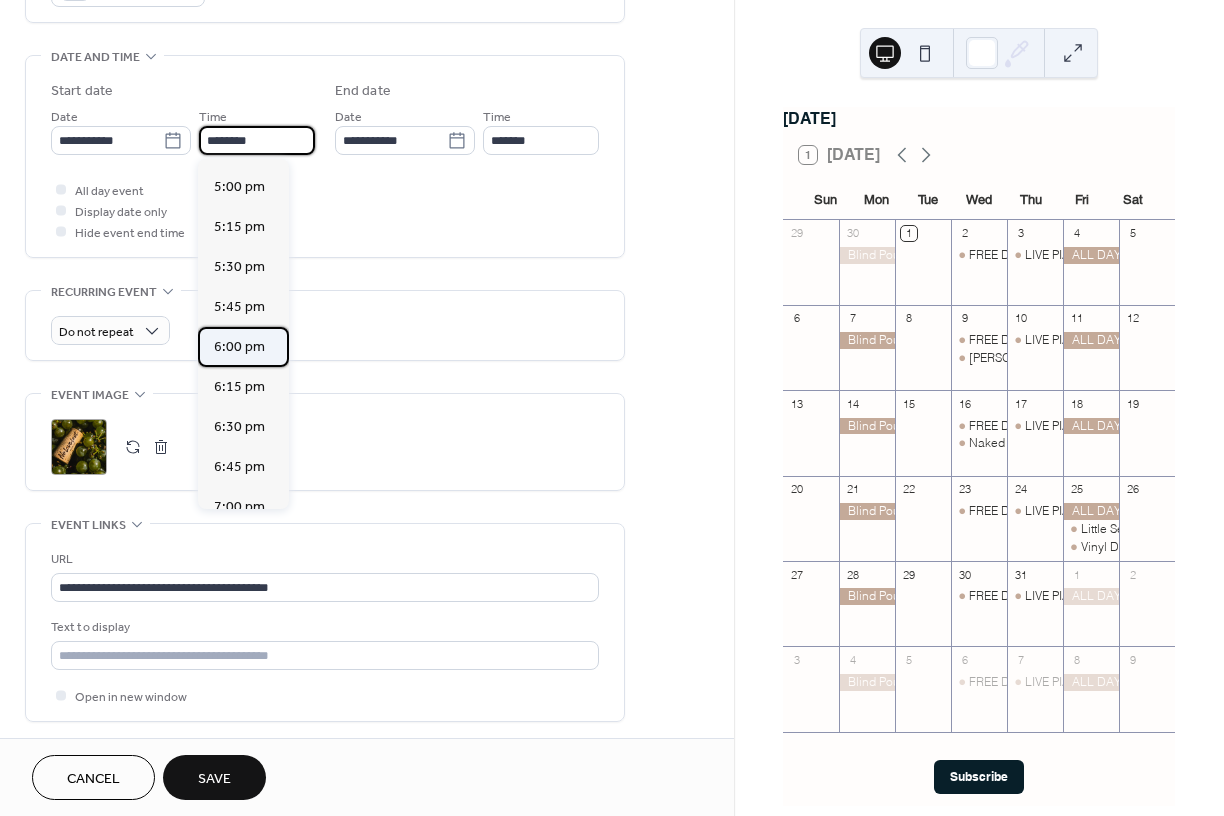 click on "6:00 pm" at bounding box center [239, 347] 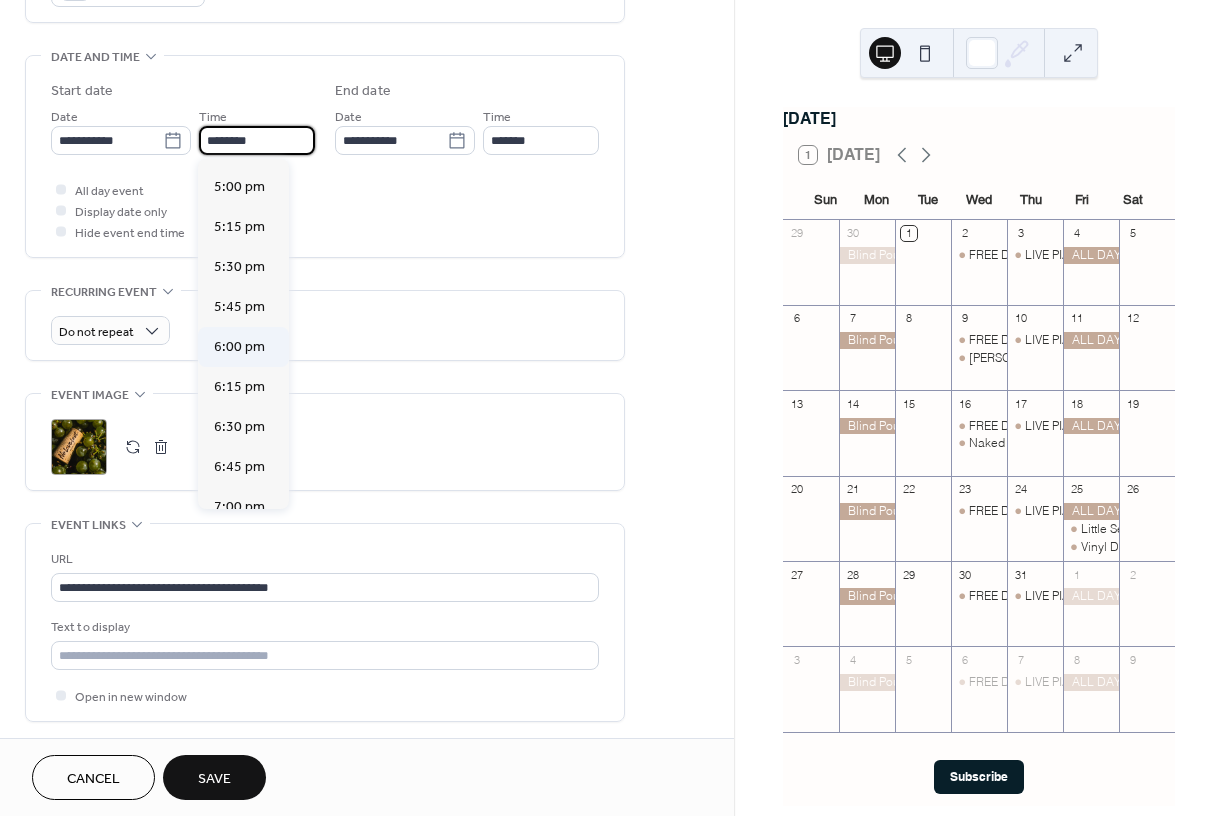 type on "*******" 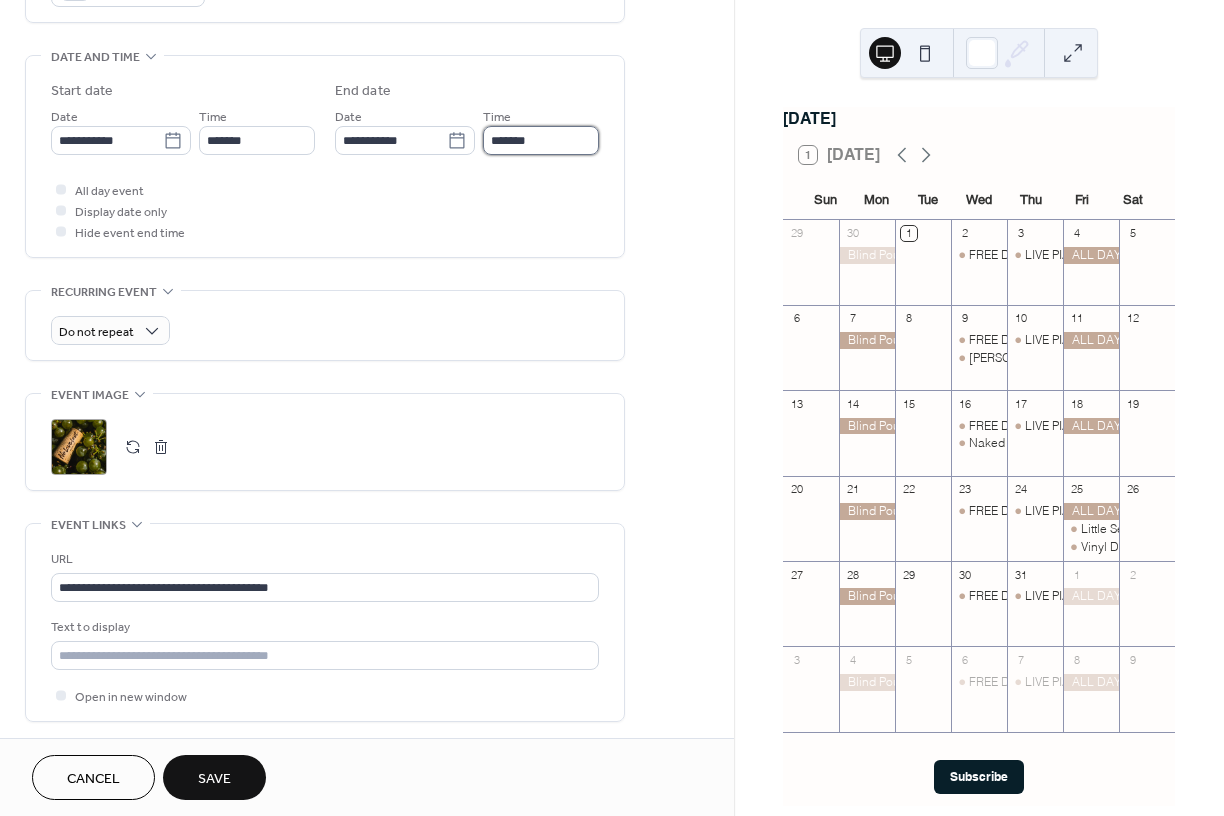 click on "*******" at bounding box center [541, 140] 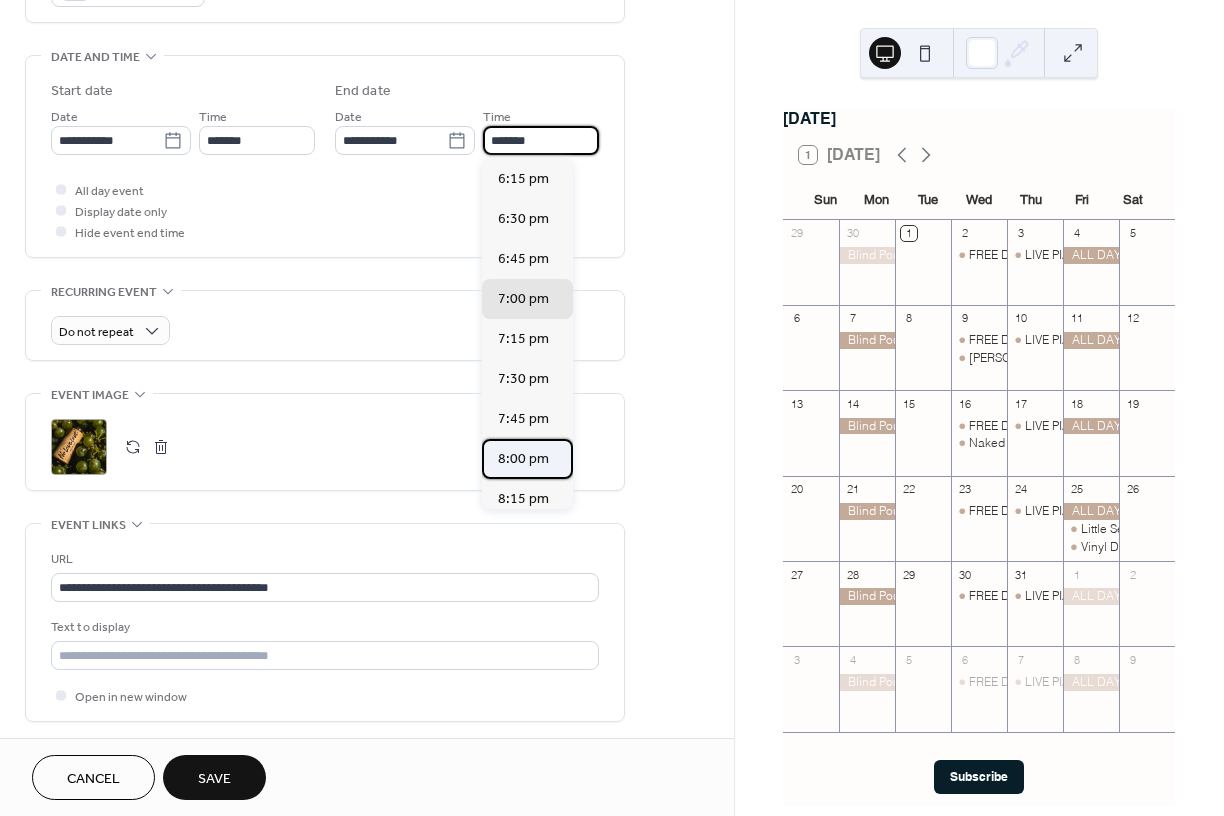 click on "8:00 pm" at bounding box center (523, 459) 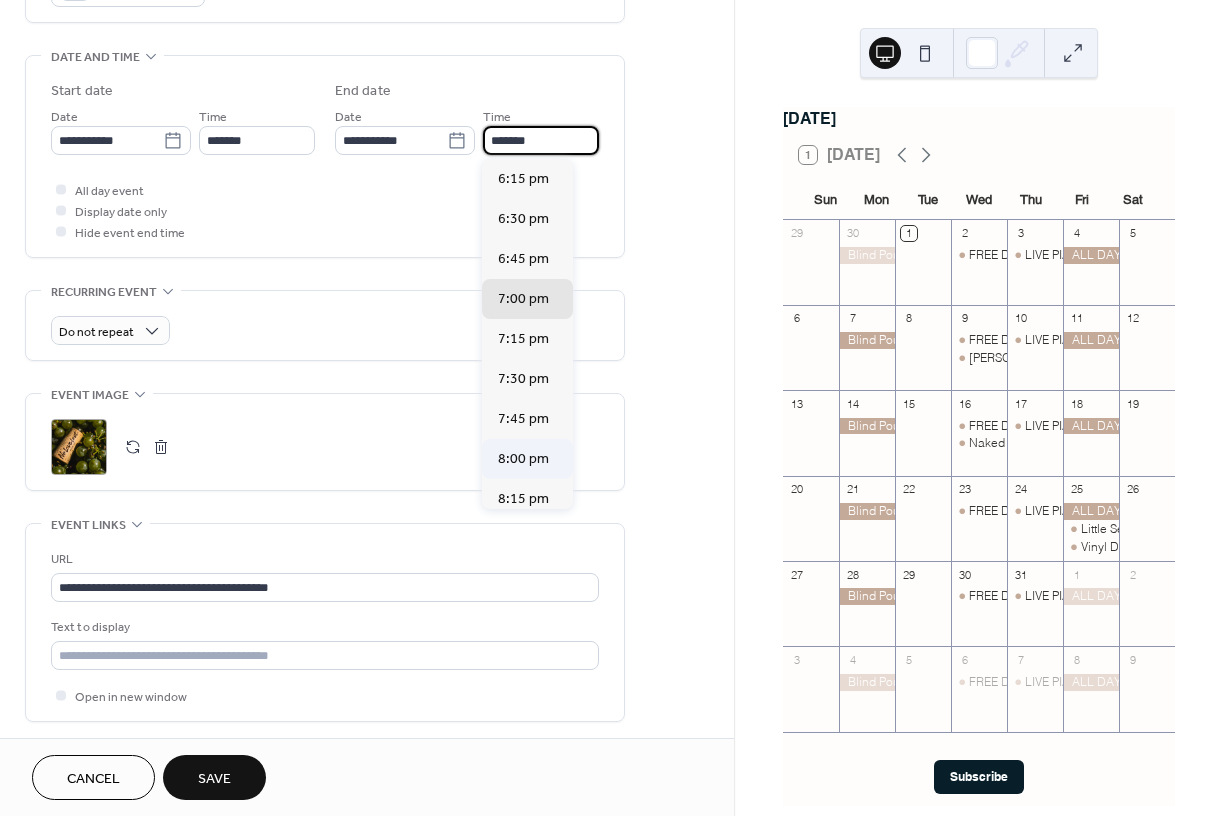 type on "*******" 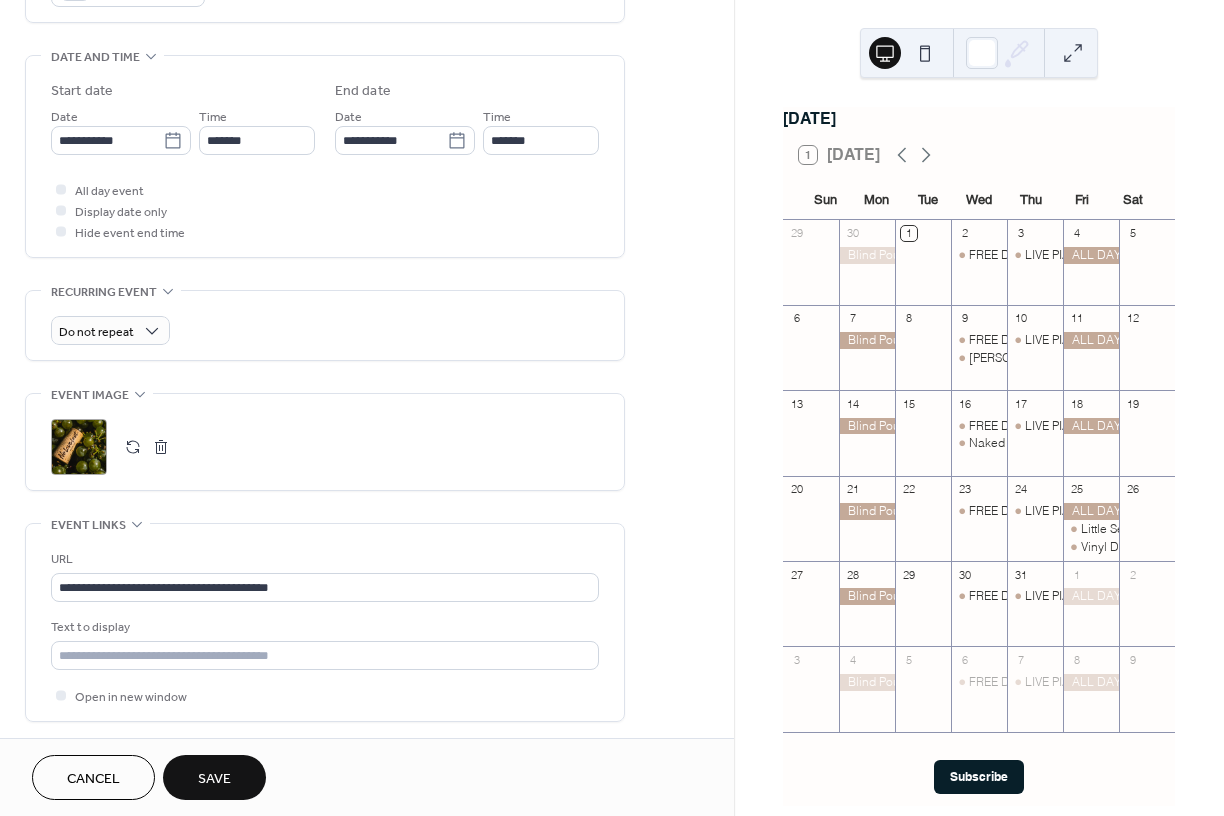 scroll, scrollTop: 0, scrollLeft: 0, axis: both 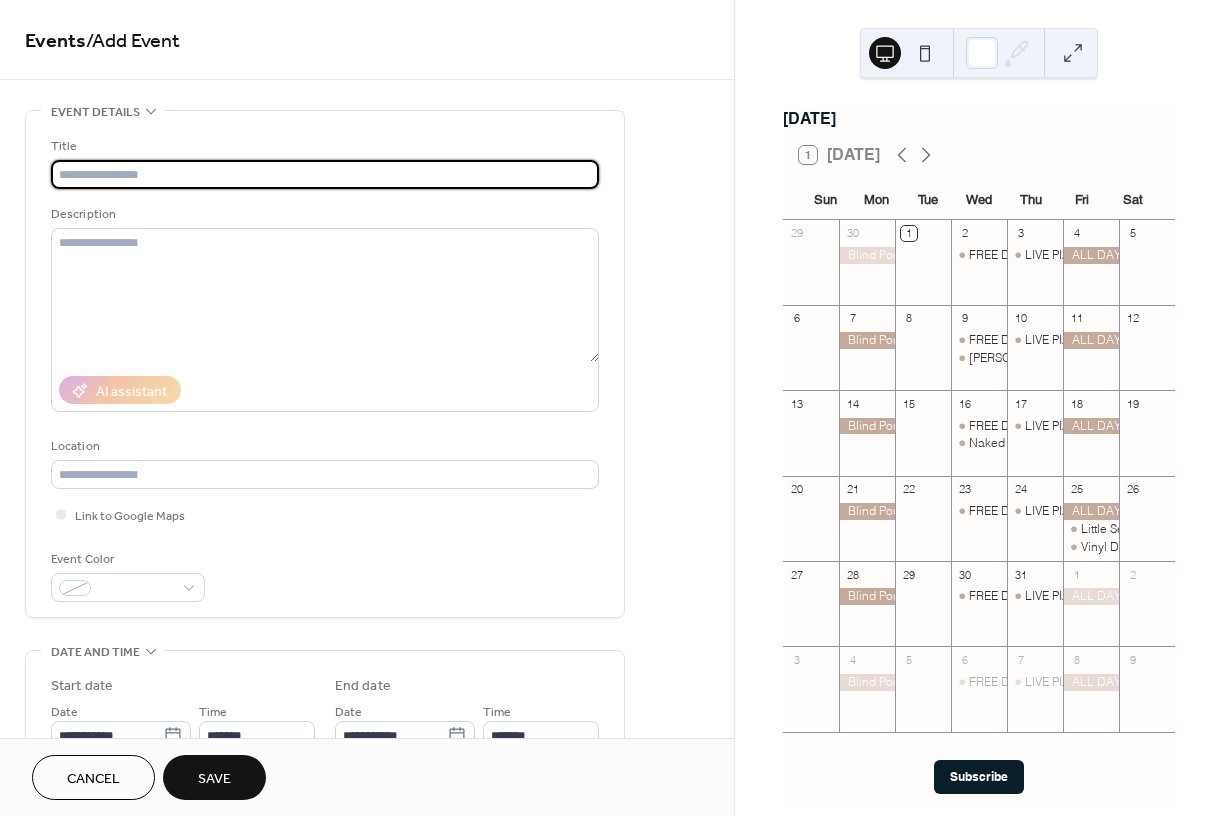 click at bounding box center (325, 174) 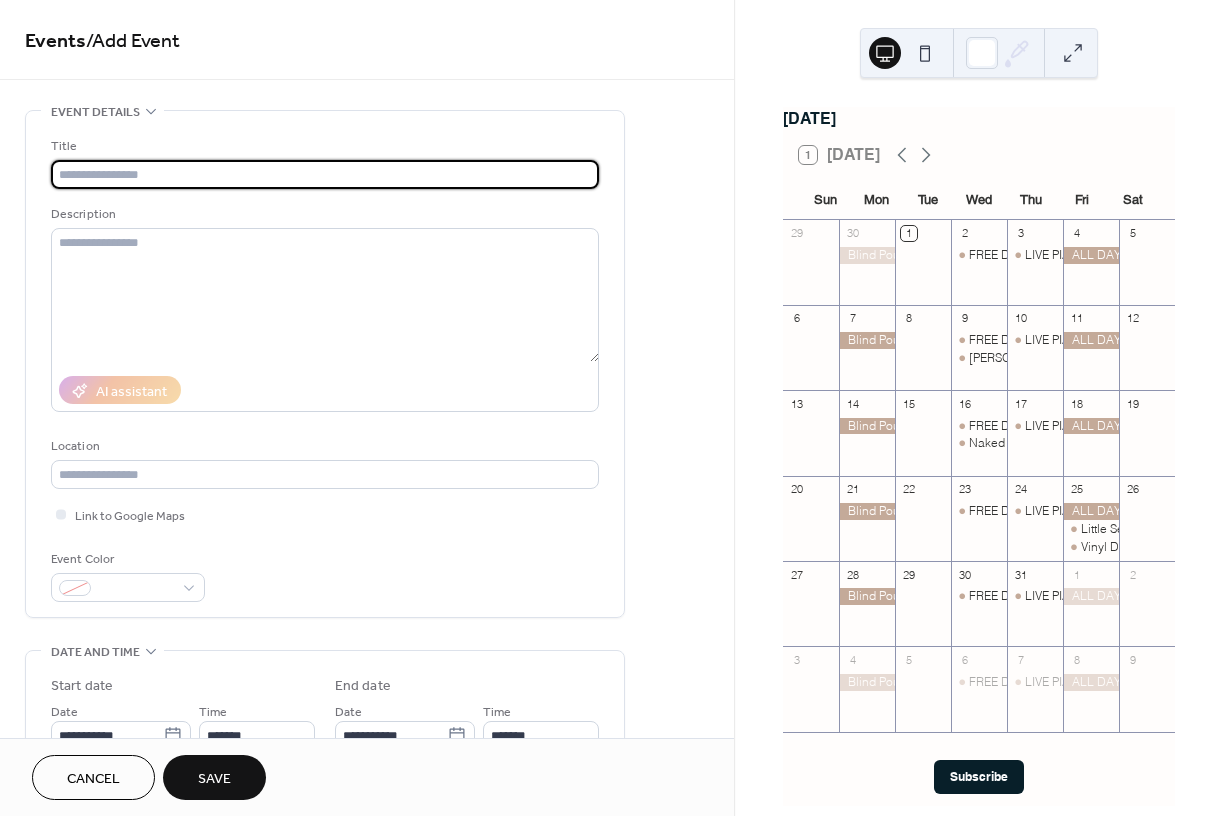 type on "*" 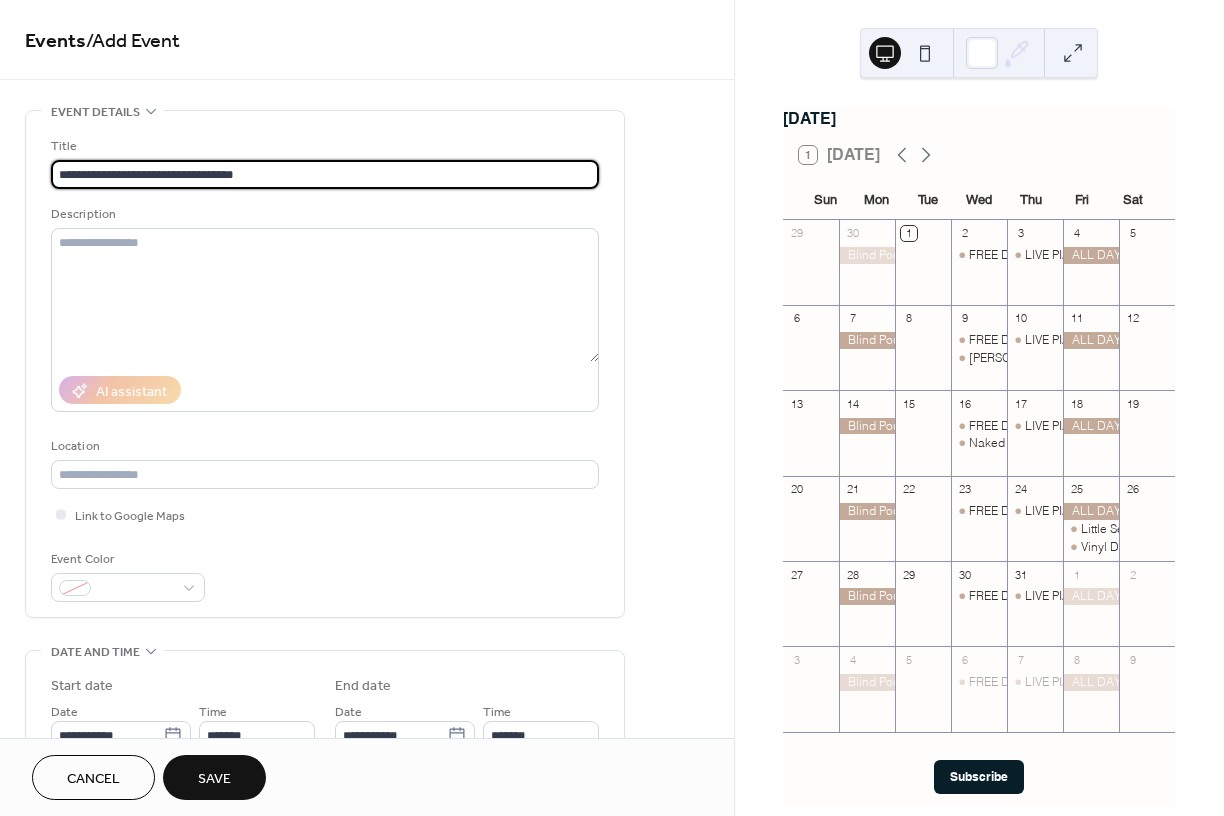 type on "**********" 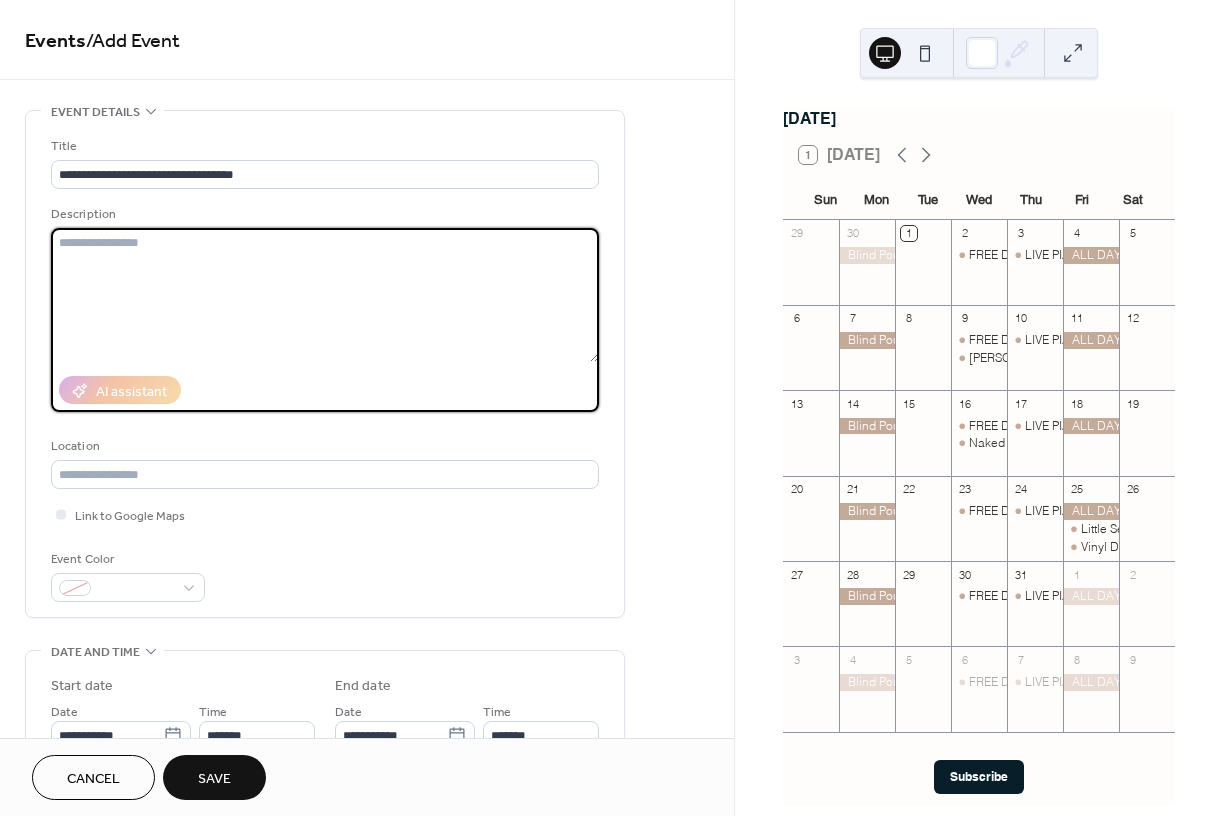 click at bounding box center [325, 295] 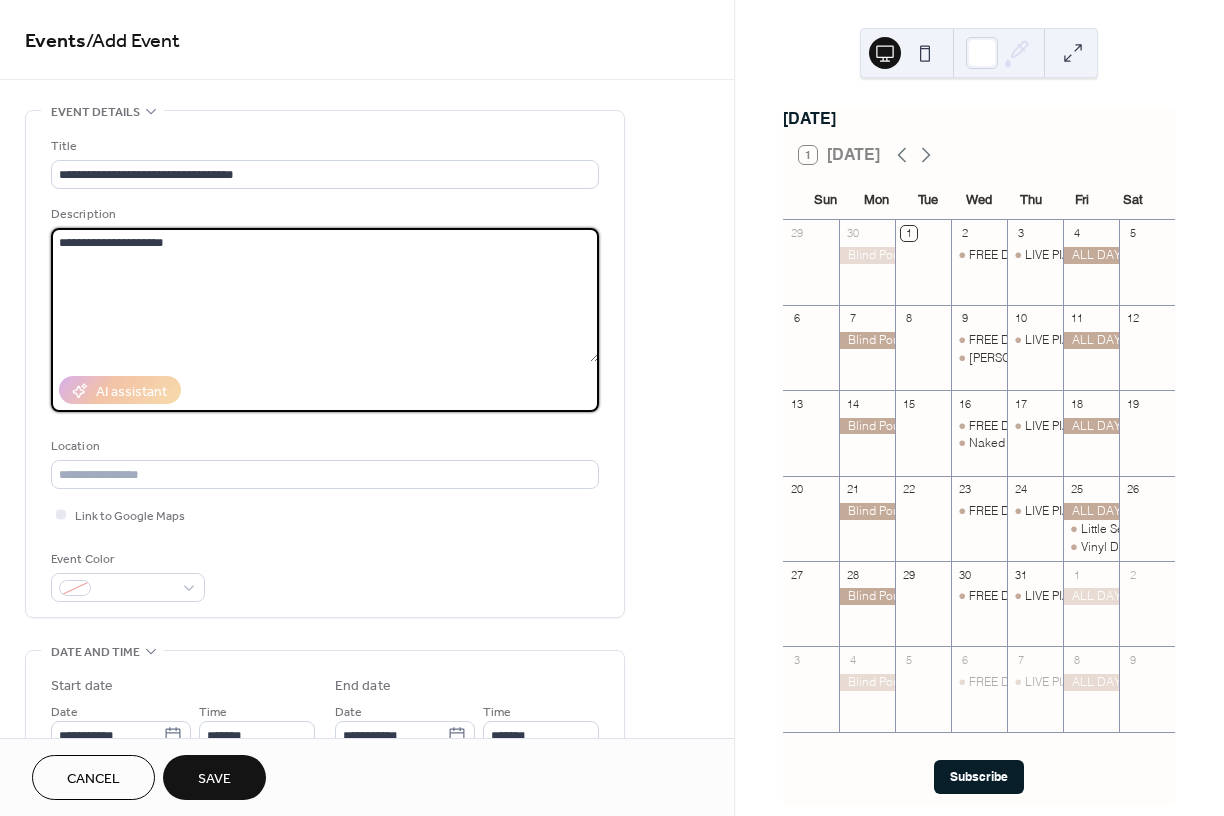 type on "**********" 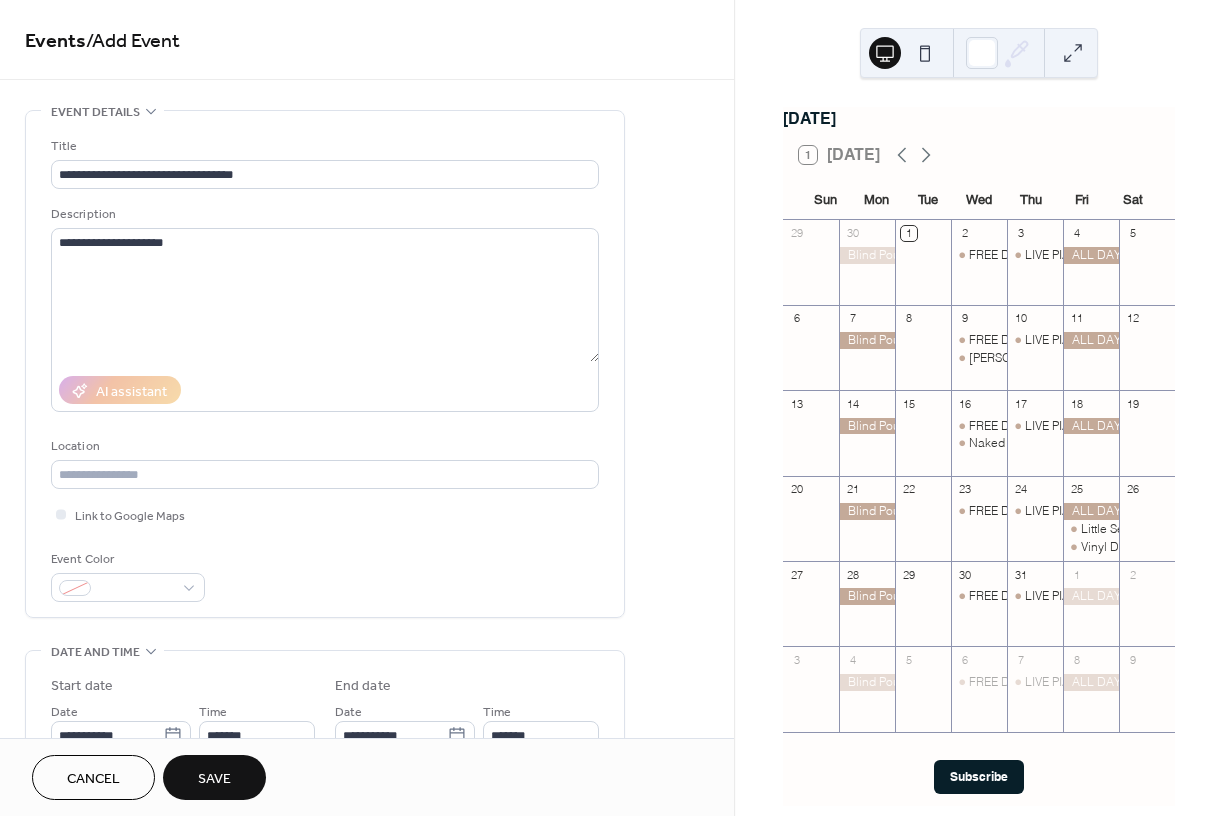 click on "Save" at bounding box center [214, 779] 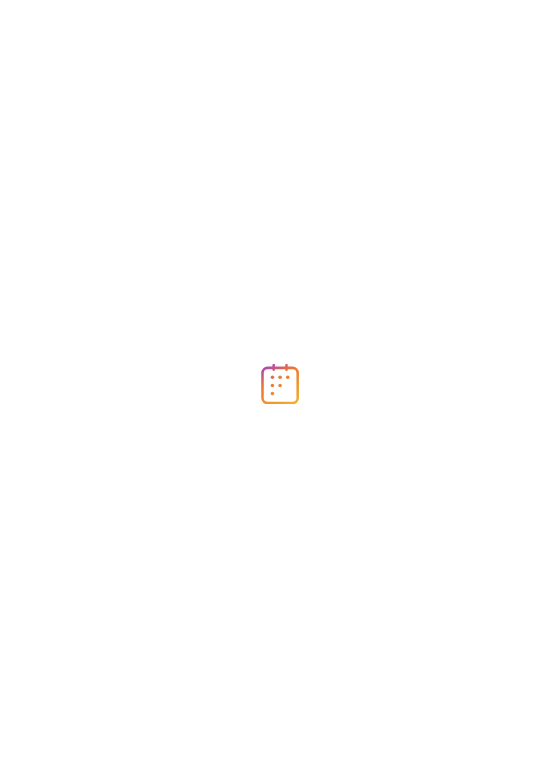 scroll, scrollTop: 0, scrollLeft: 0, axis: both 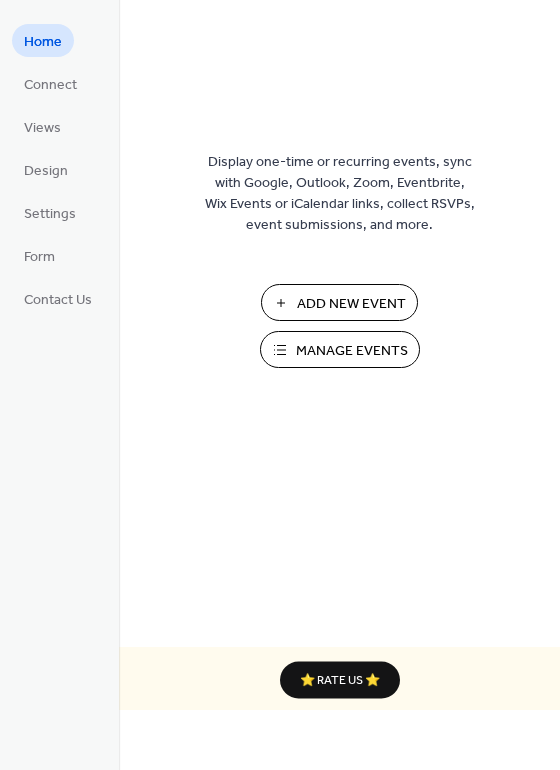 click on "Manage Events" at bounding box center [352, 351] 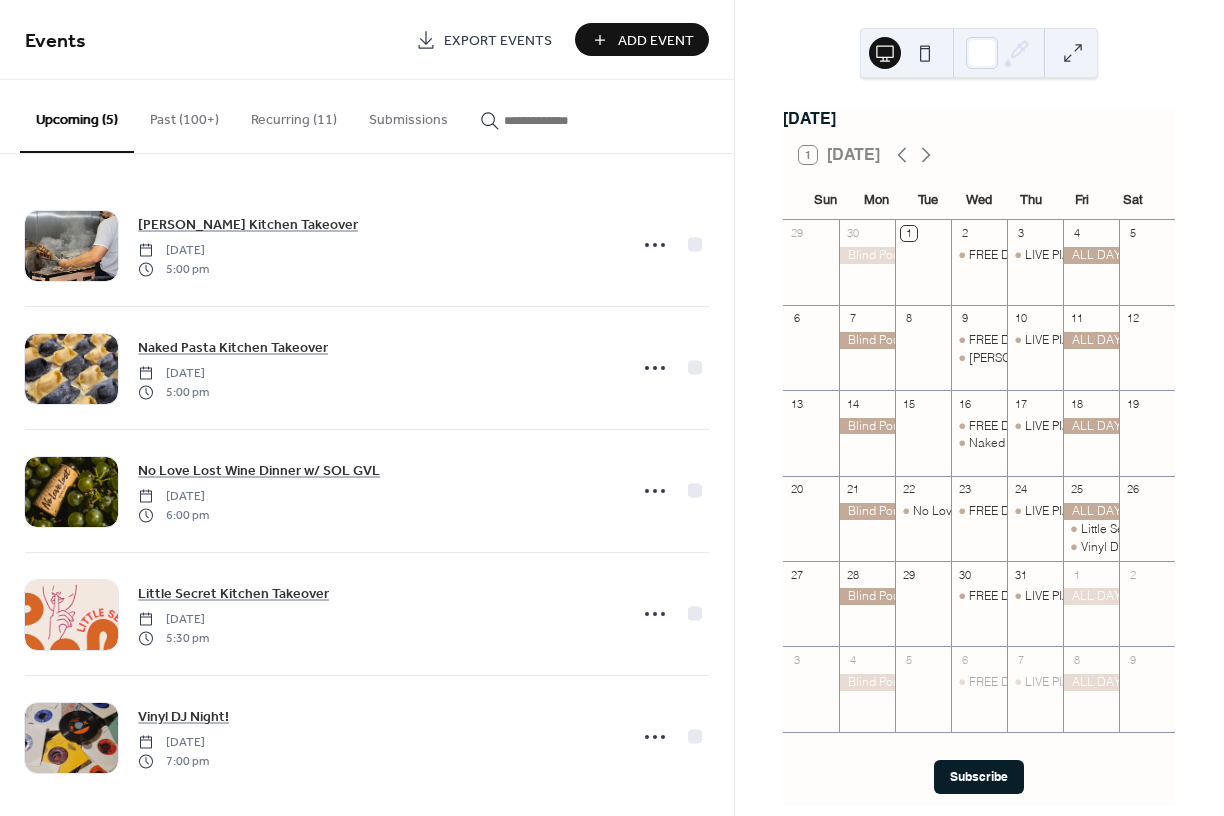 scroll, scrollTop: 0, scrollLeft: 0, axis: both 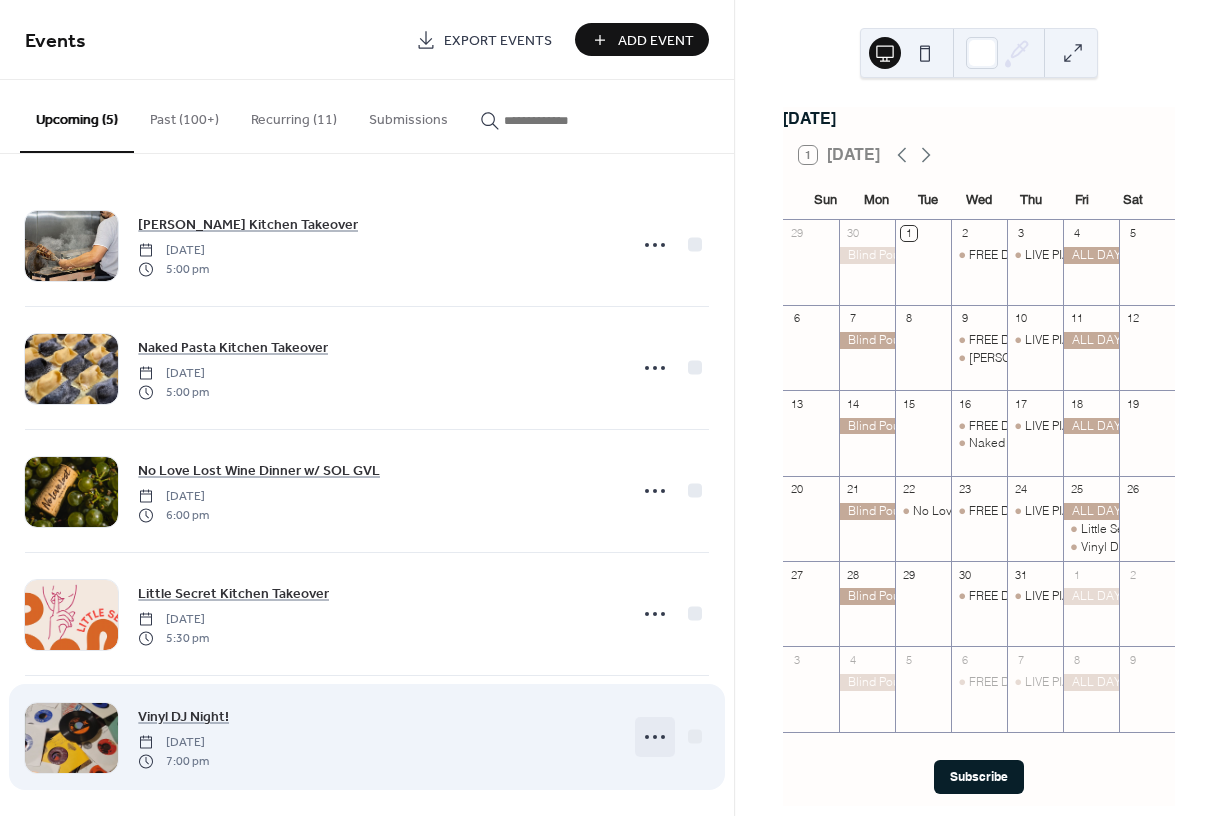 click 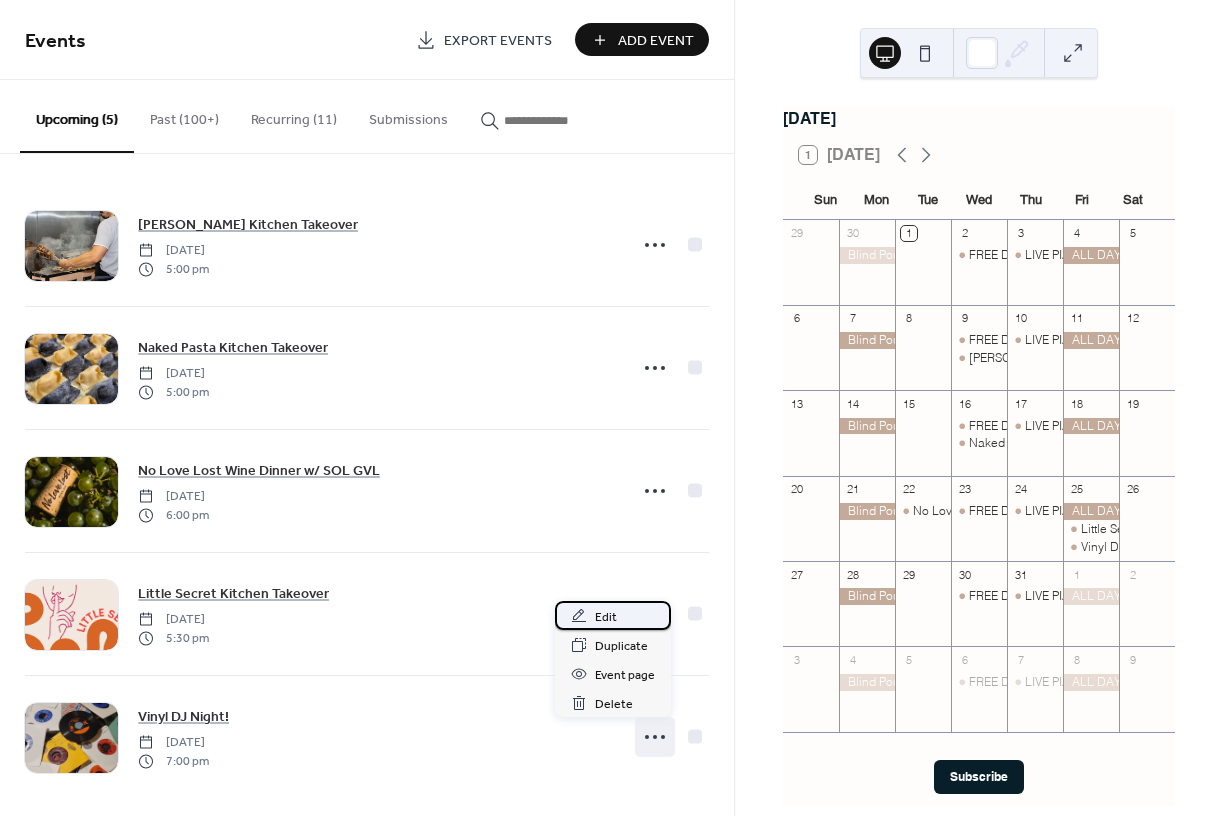 click on "Edit" at bounding box center (606, 617) 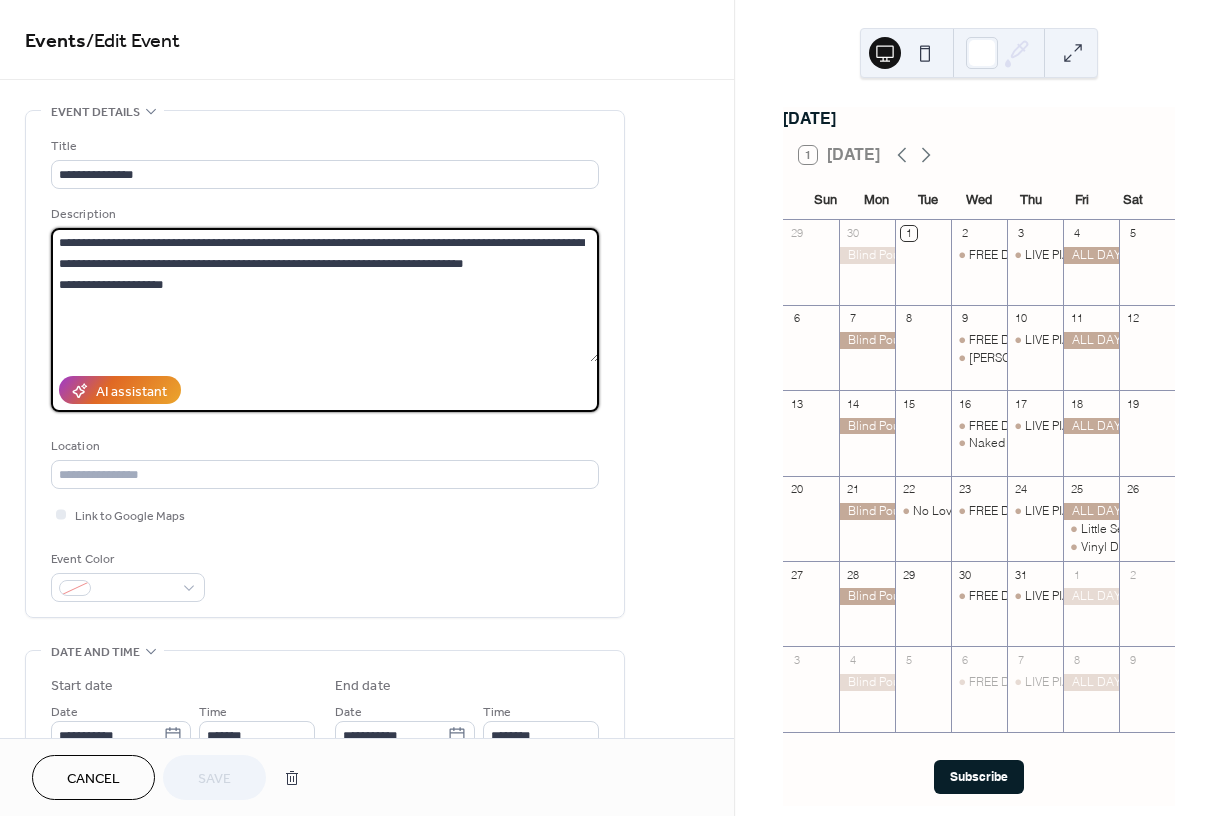 drag, startPoint x: 568, startPoint y: 244, endPoint x: 20, endPoint y: 227, distance: 548.2636 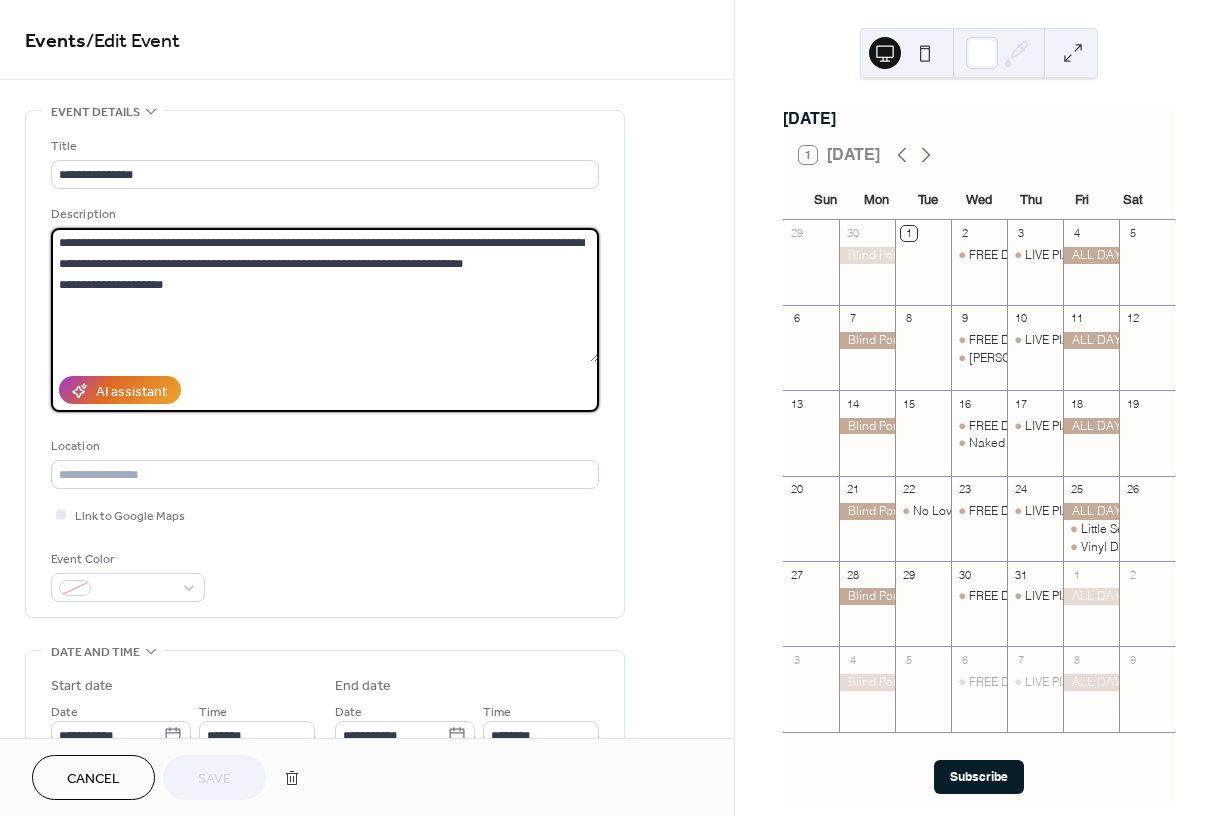 click on "**********" at bounding box center [367, 797] 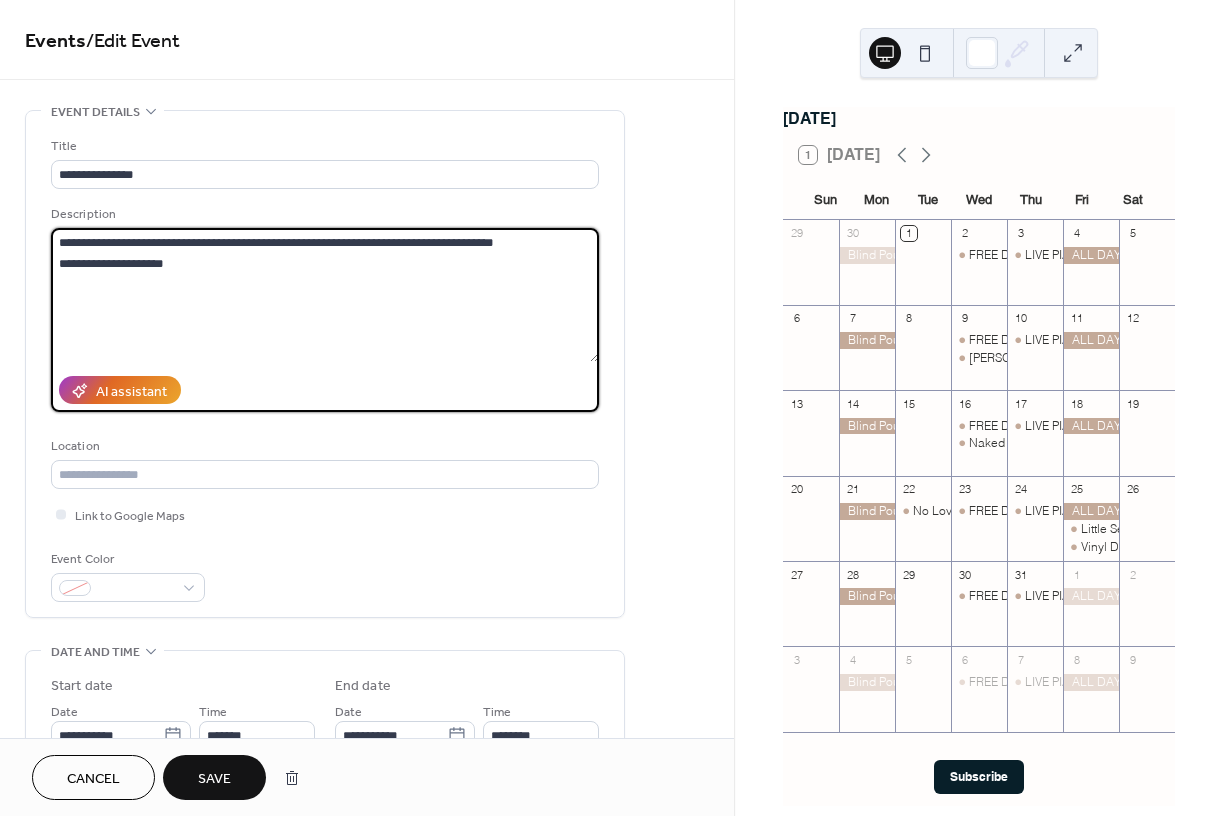 click on "**********" at bounding box center (325, 295) 